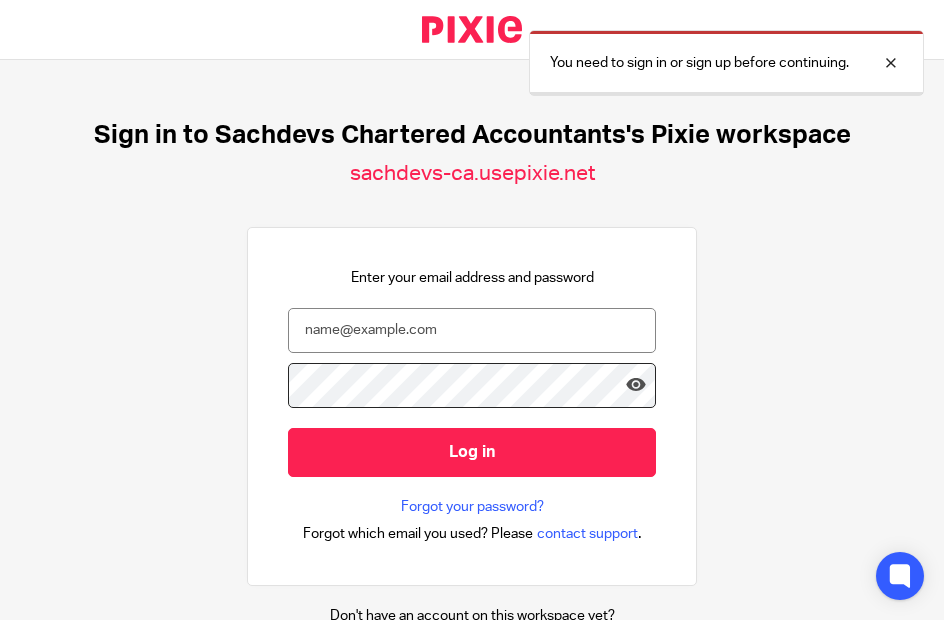 scroll, scrollTop: 0, scrollLeft: 0, axis: both 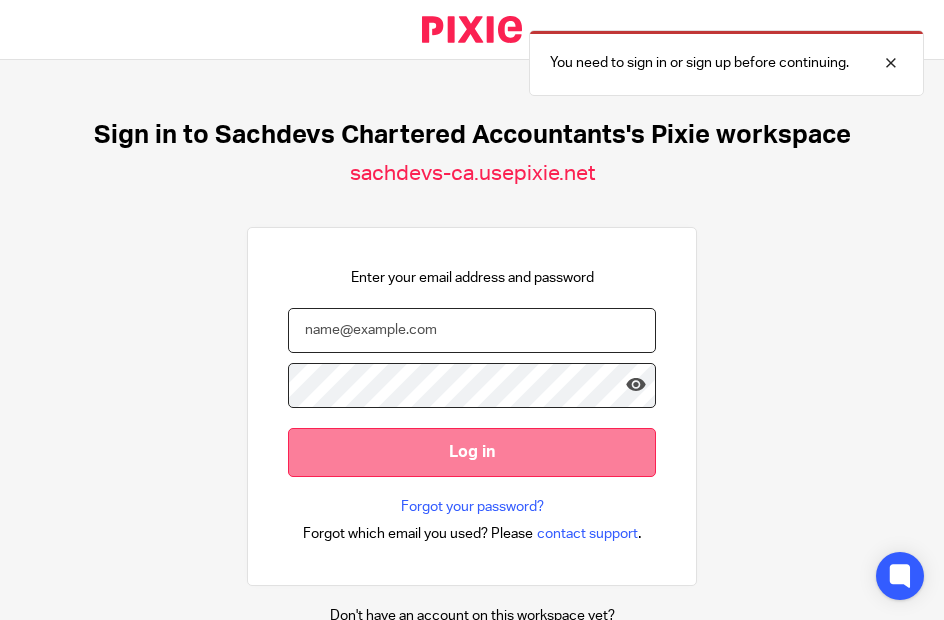 type on "[USERNAME]@example.com" 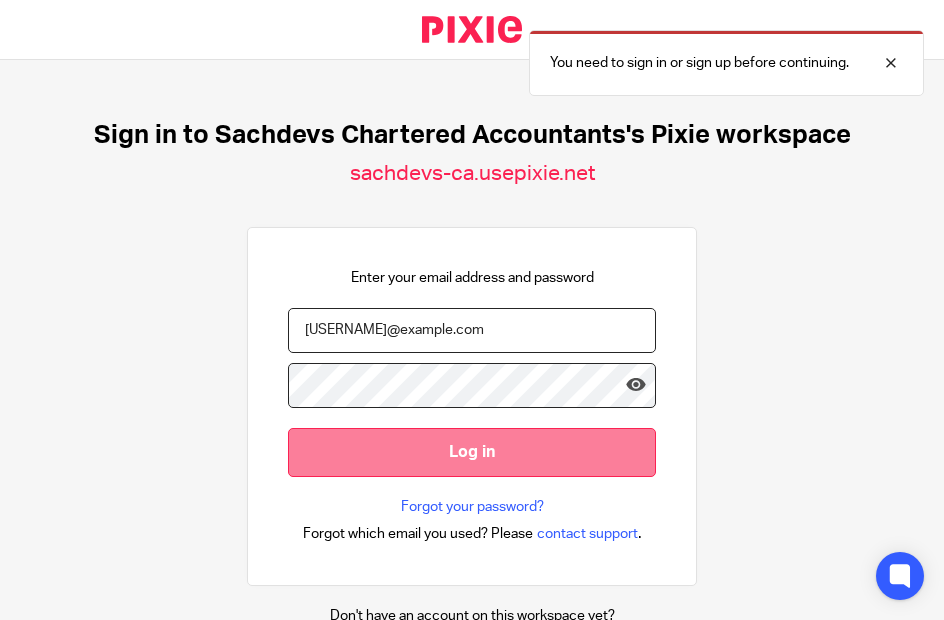 click on "Log in" at bounding box center [472, 452] 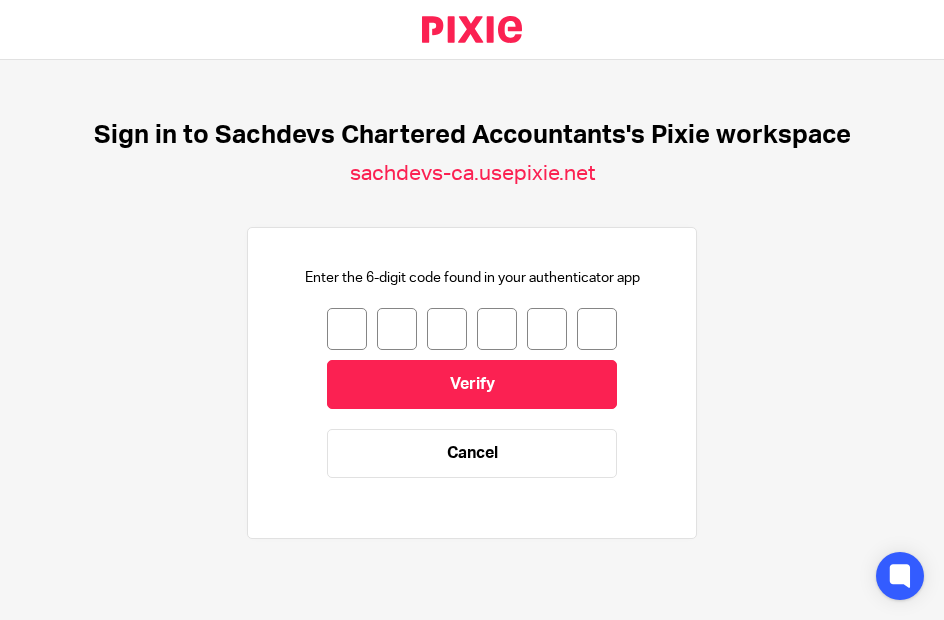 scroll, scrollTop: 0, scrollLeft: 0, axis: both 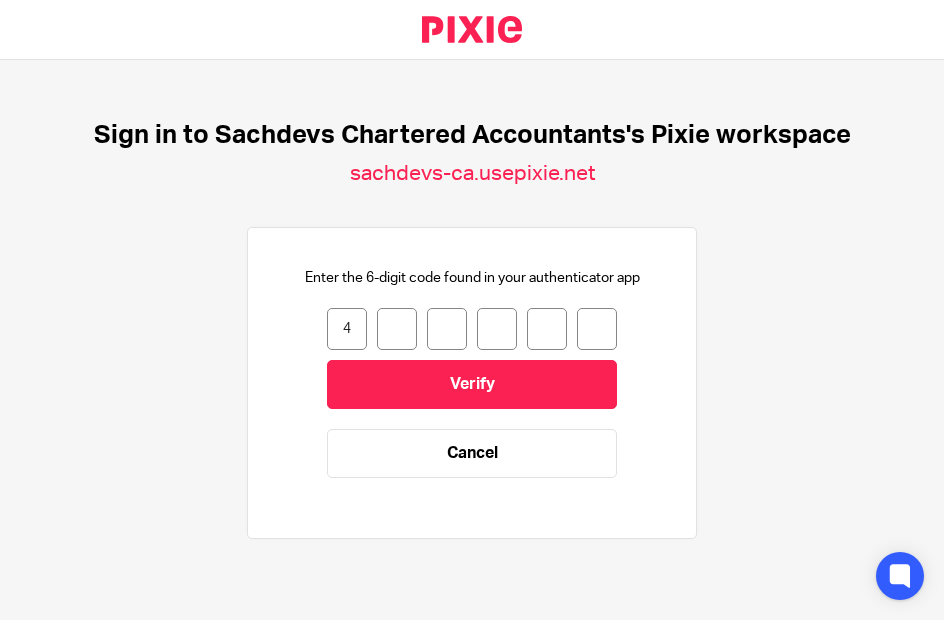 type on "1" 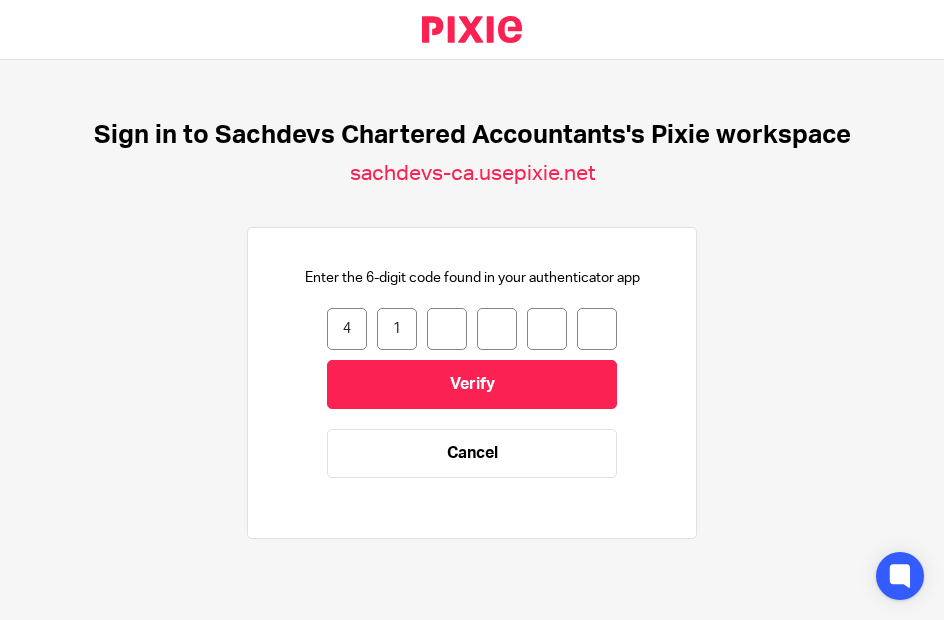 type on "7" 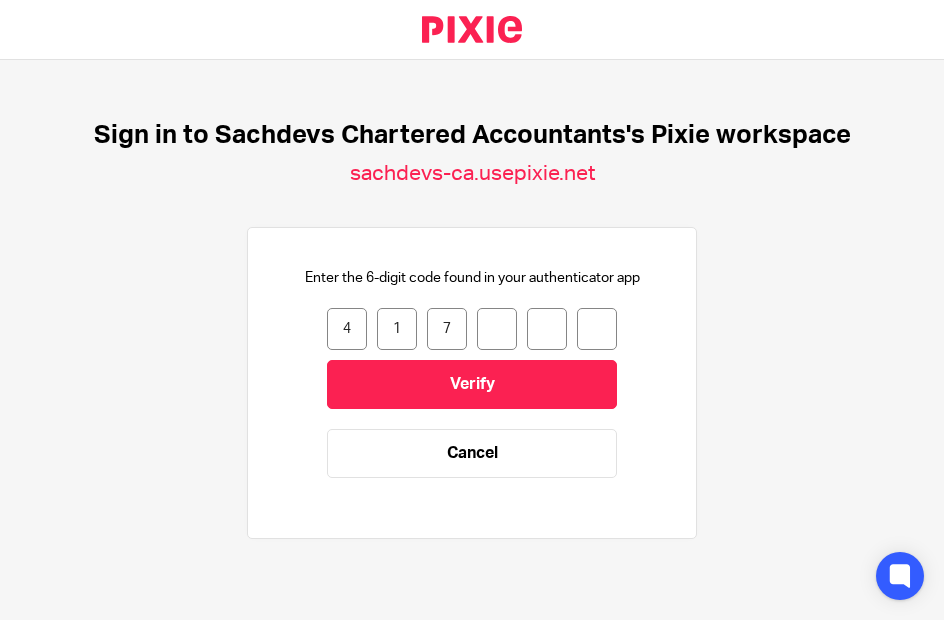 type on "8" 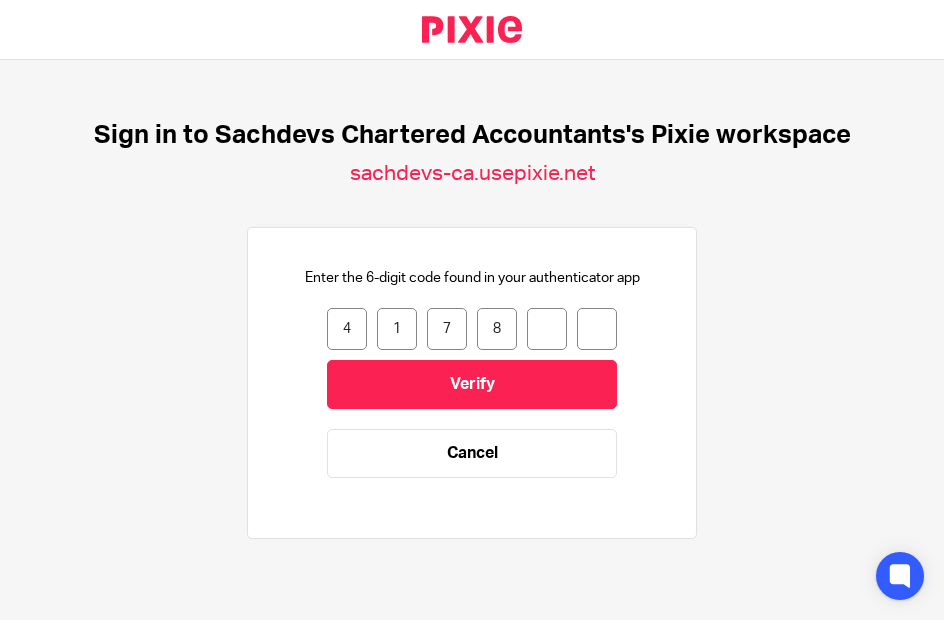 click on "7" at bounding box center [447, 329] 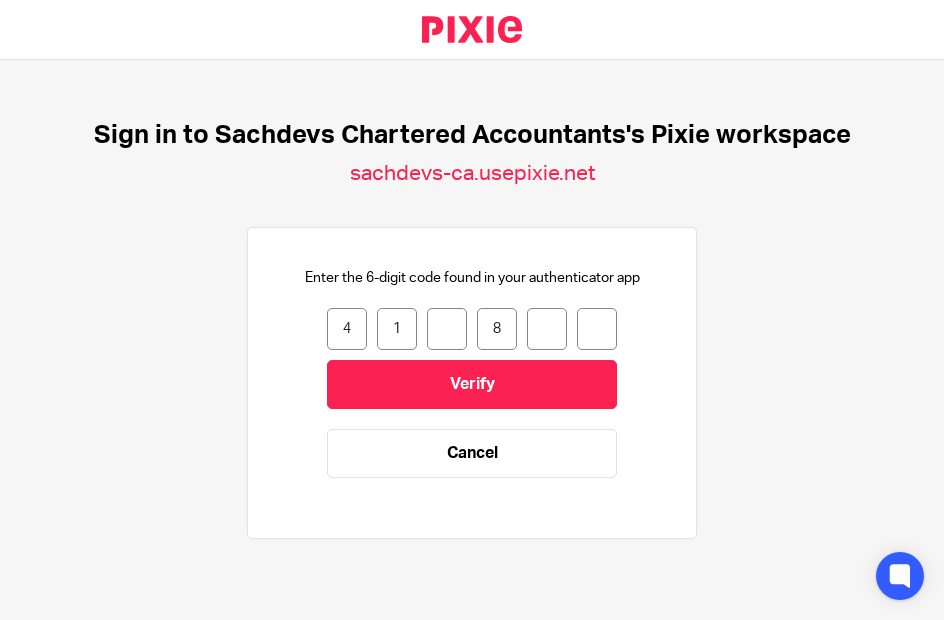 click on "8" at bounding box center (497, 329) 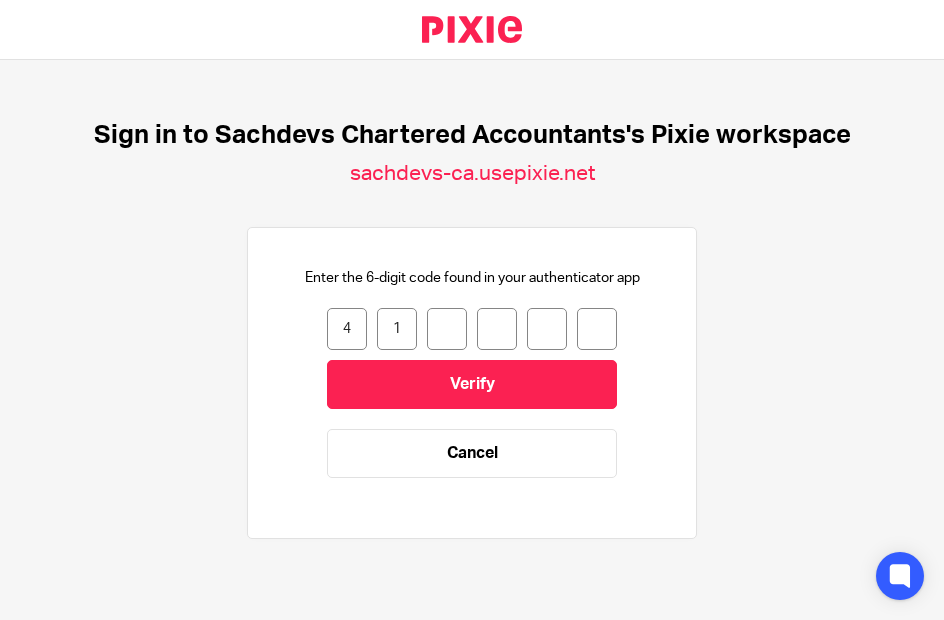 type on "8" 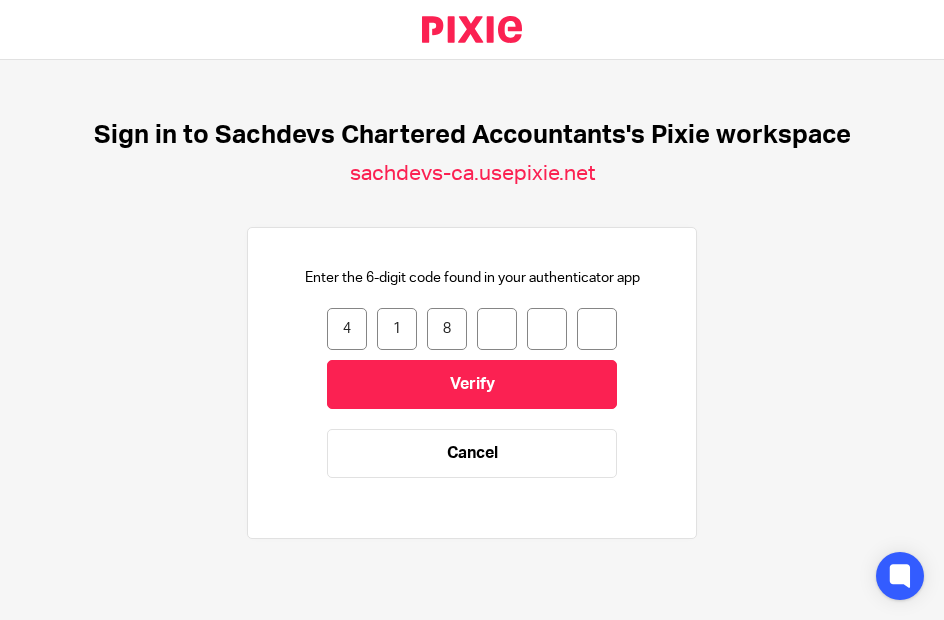 type on "8" 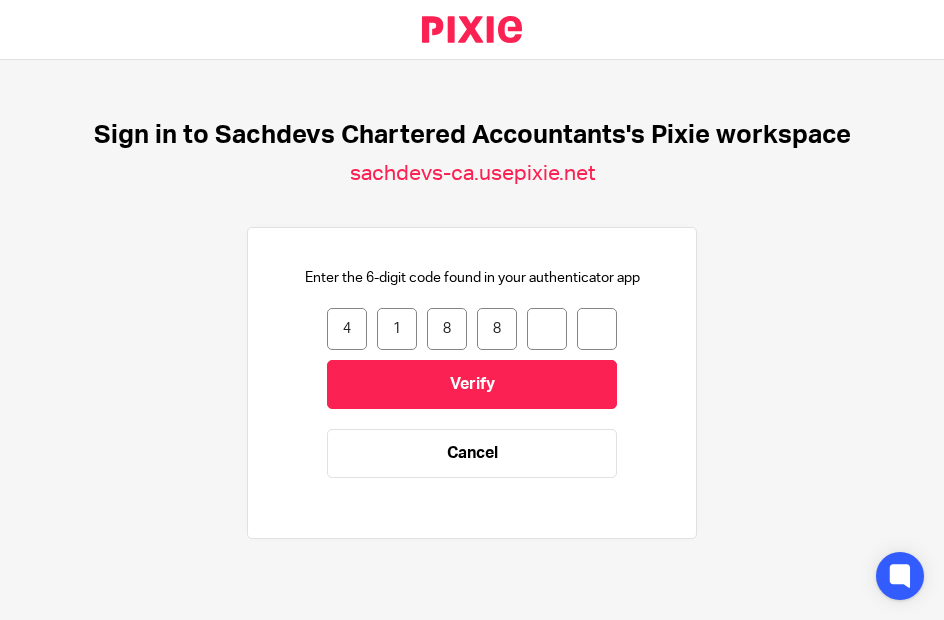 type on "5" 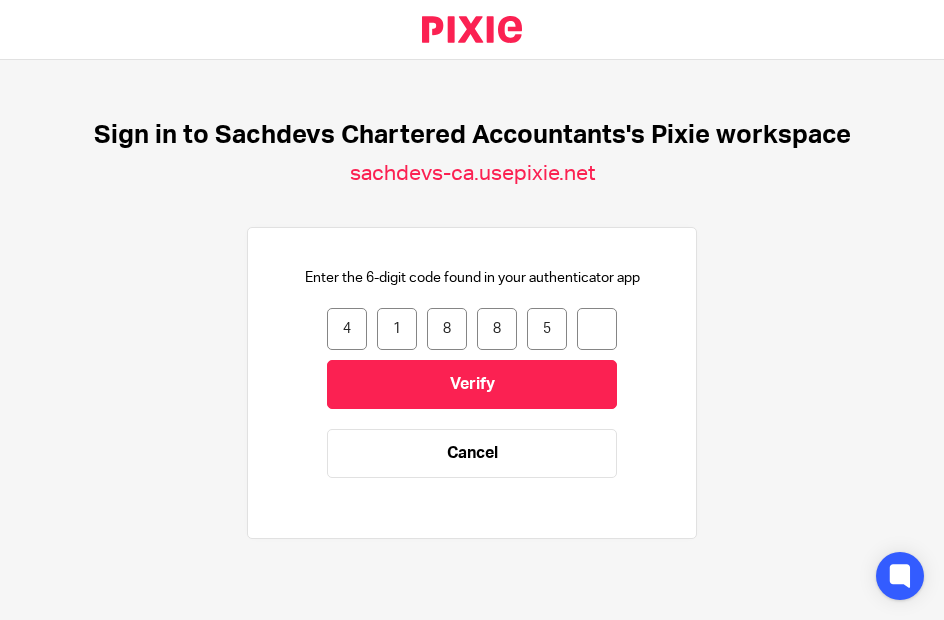 type on "1" 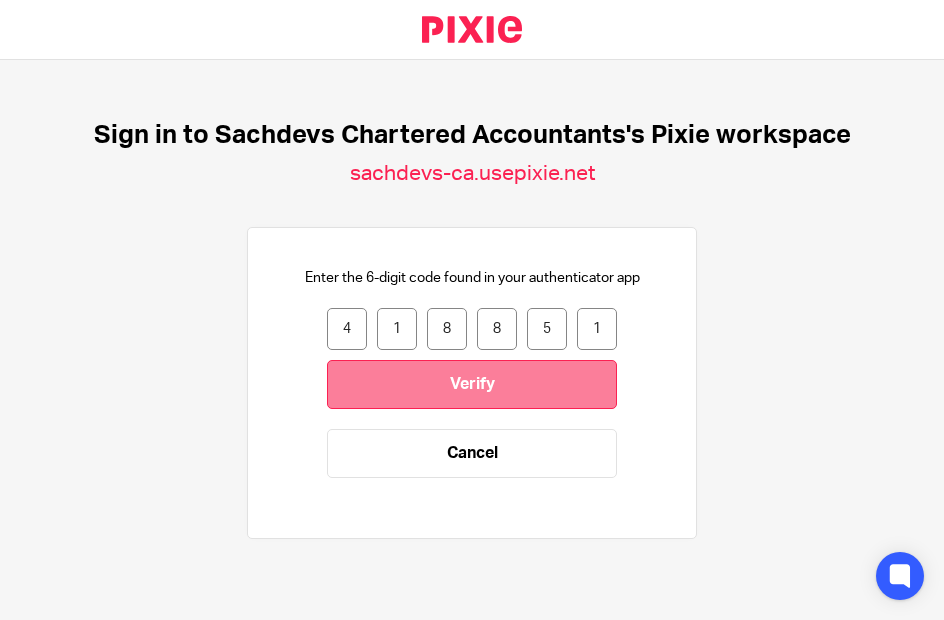 click on "Verify" at bounding box center (472, 384) 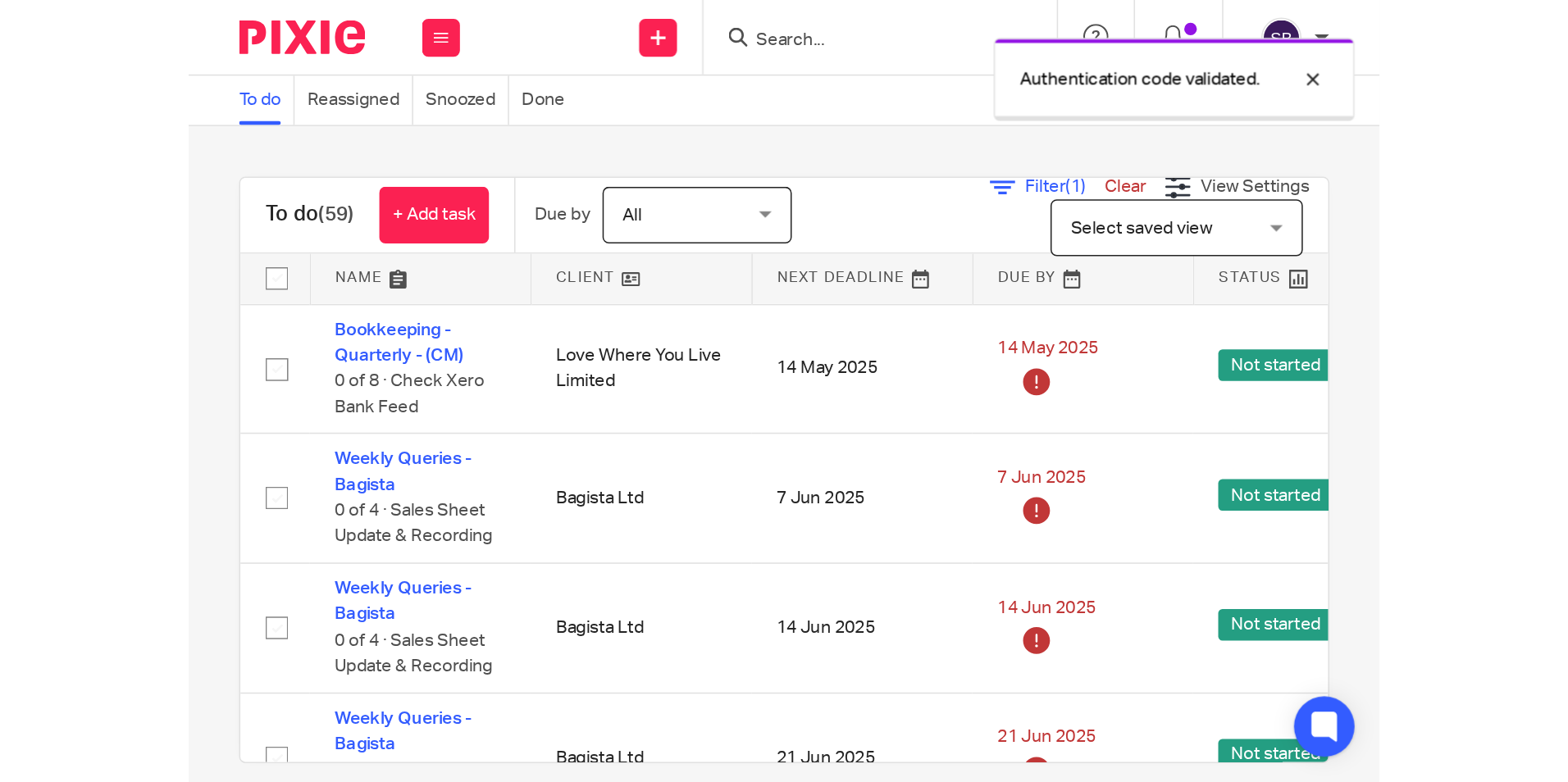 scroll, scrollTop: 0, scrollLeft: 0, axis: both 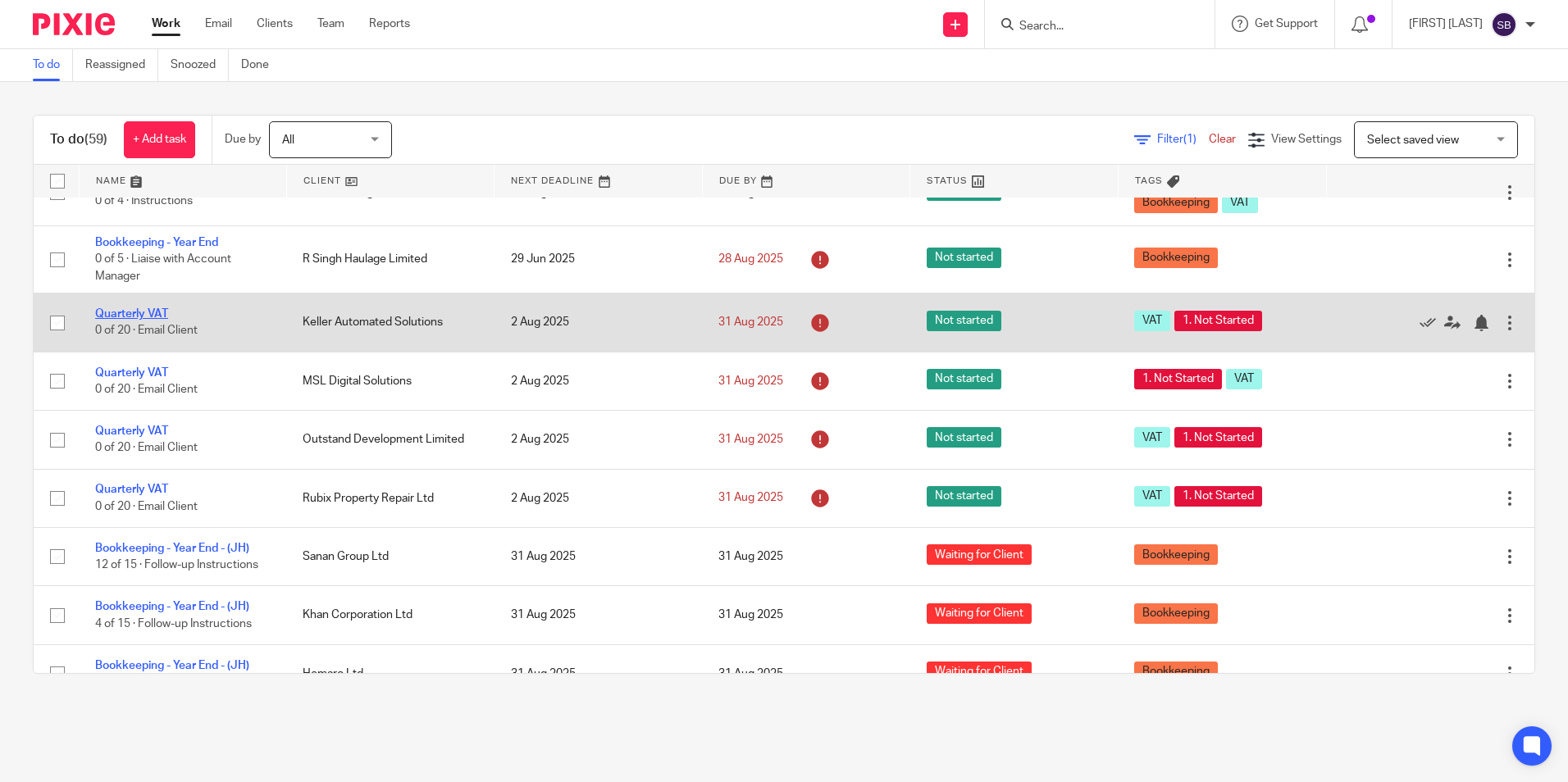 click on "Quarterly VAT" at bounding box center [131, 314] 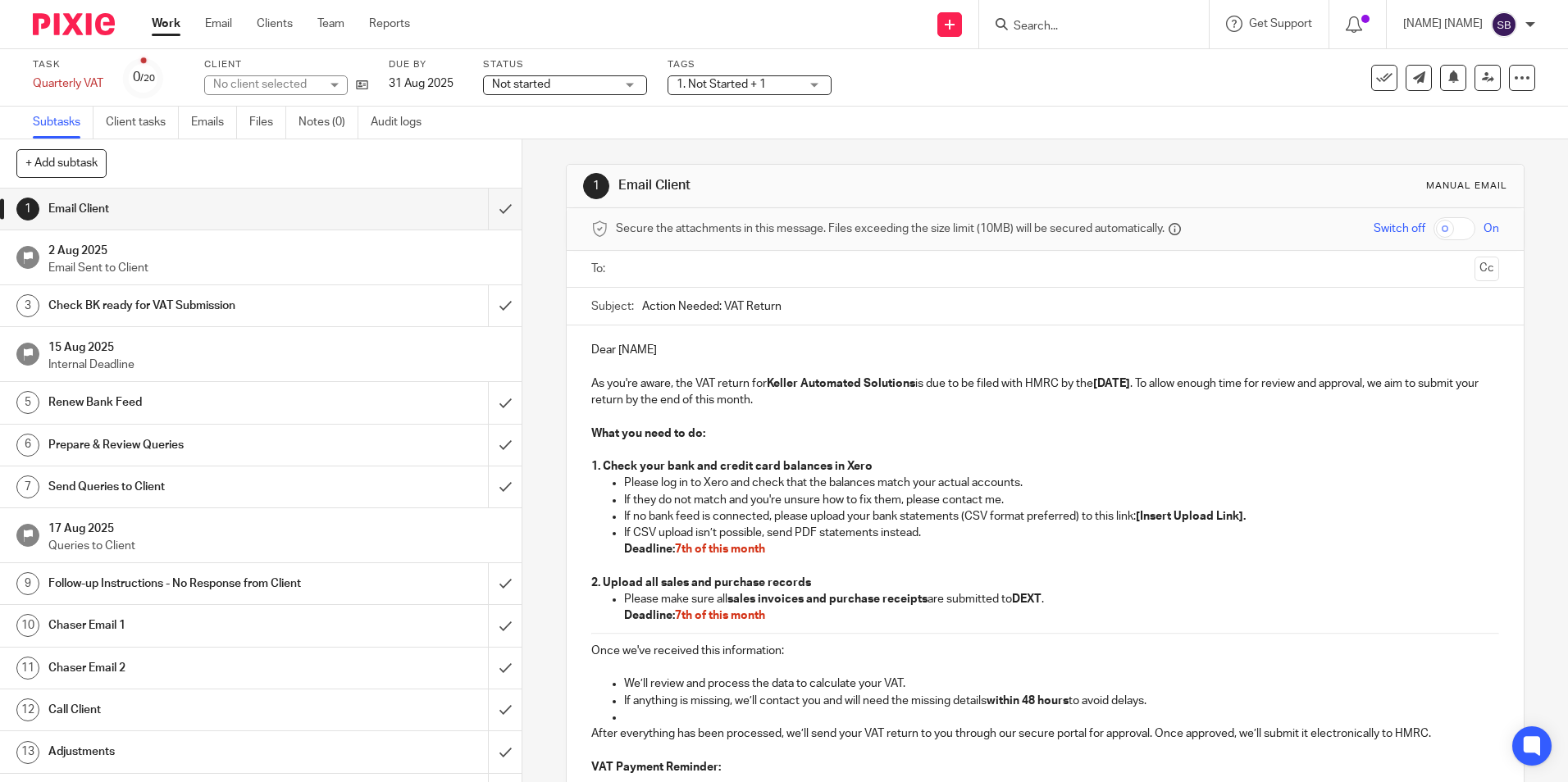 scroll, scrollTop: 0, scrollLeft: 0, axis: both 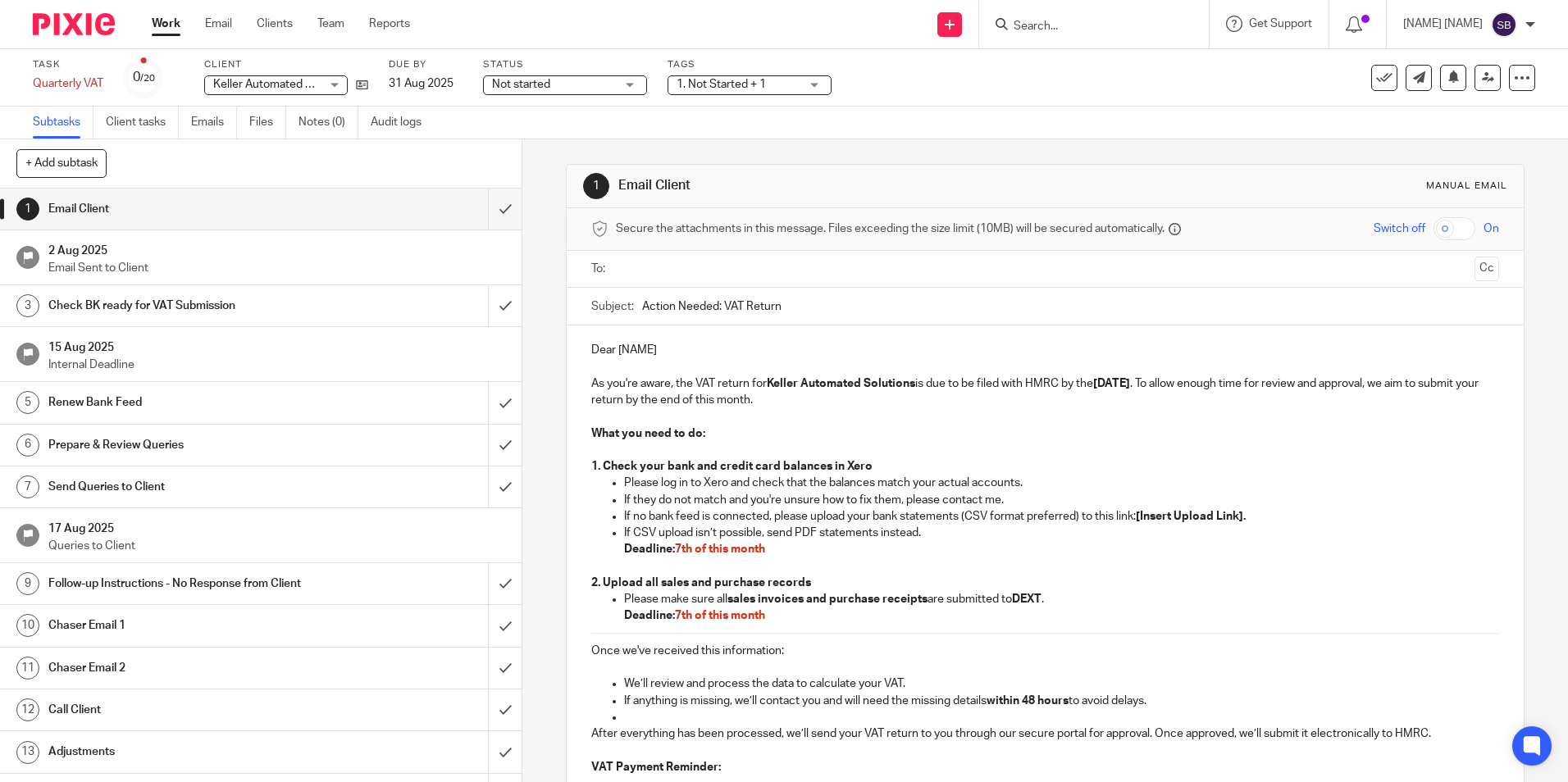 click on "Check BK ready for VAT Submission" at bounding box center [189, 306] 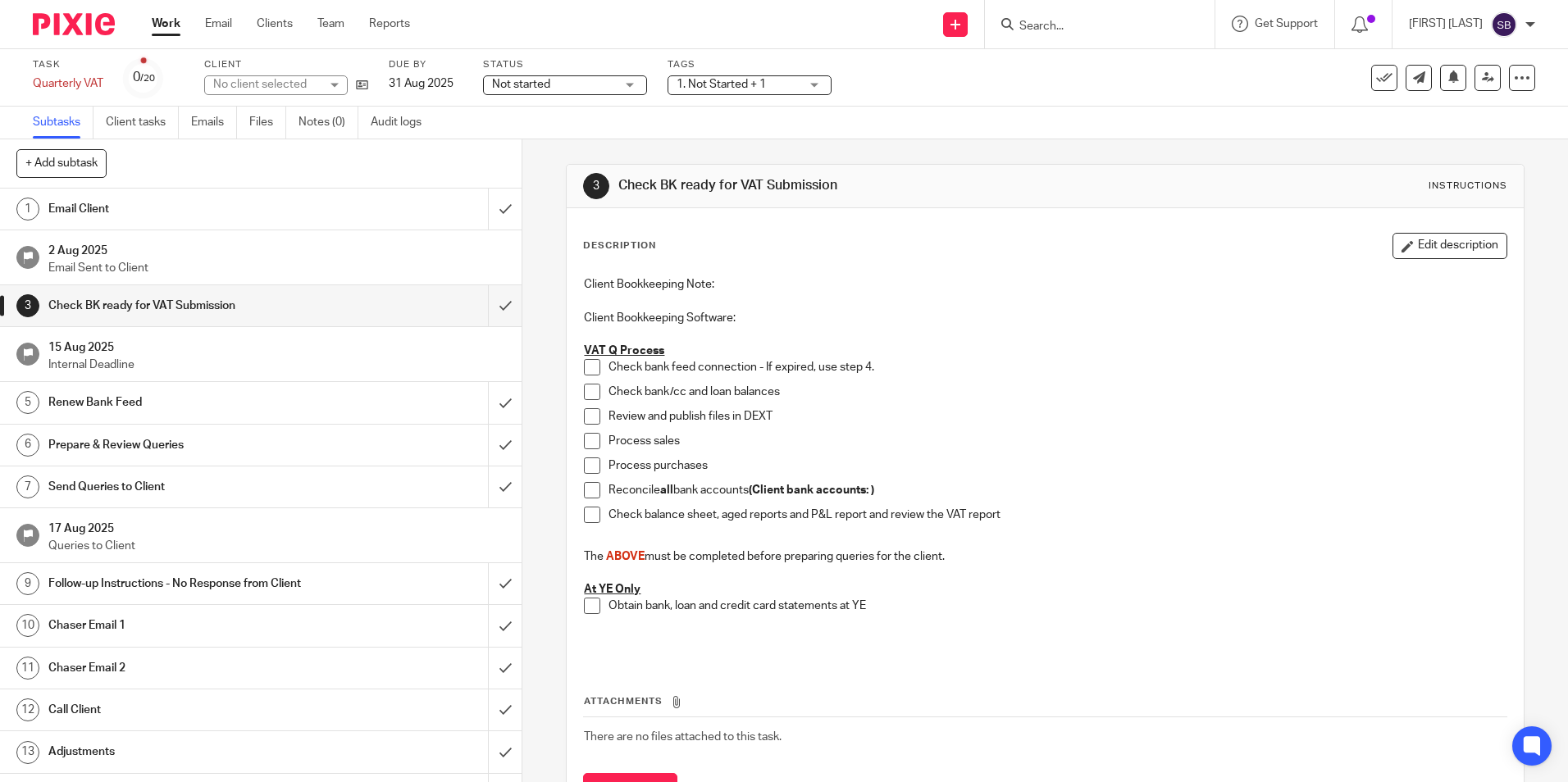 scroll, scrollTop: 0, scrollLeft: 0, axis: both 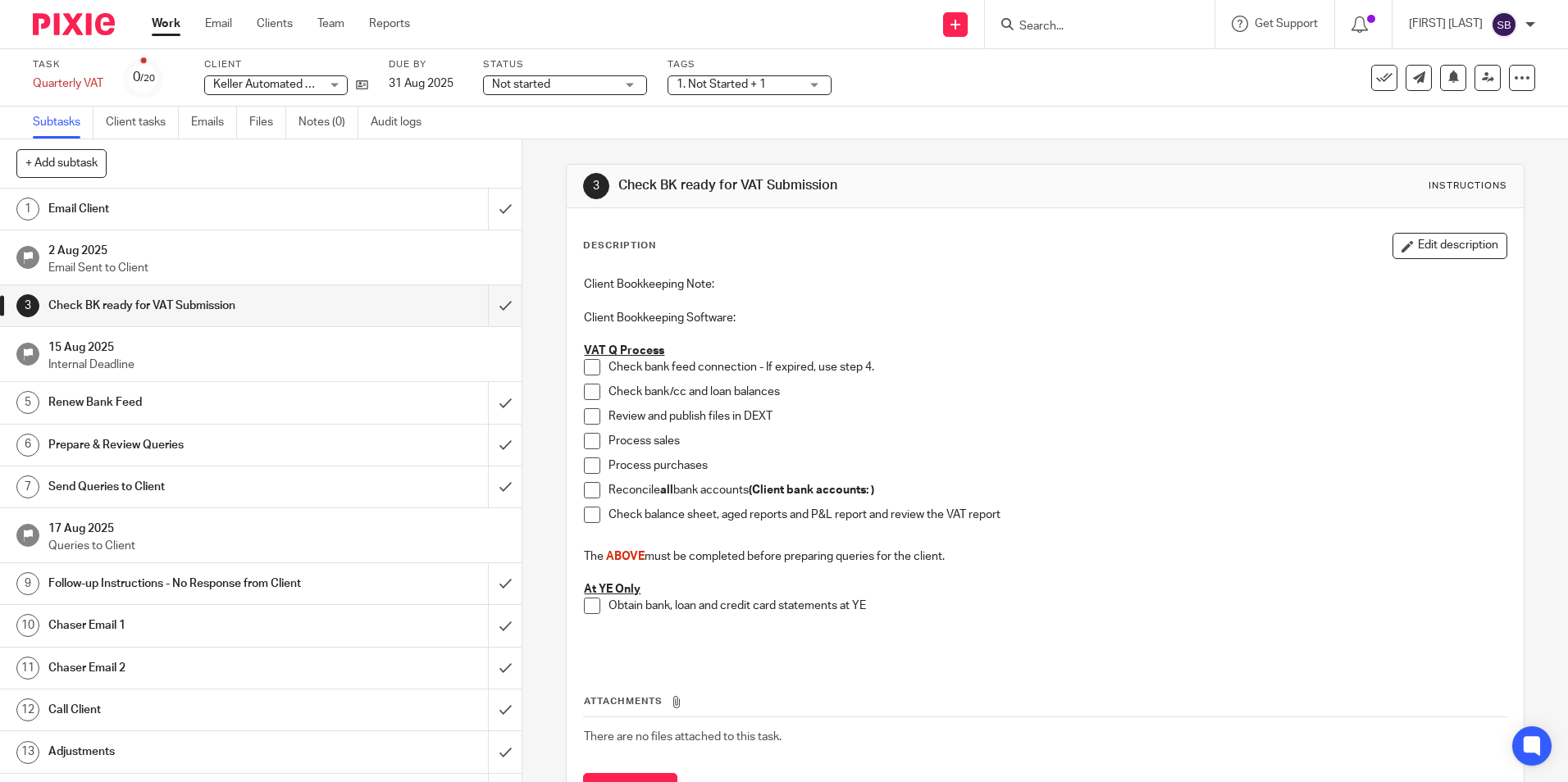 click at bounding box center (592, 367) 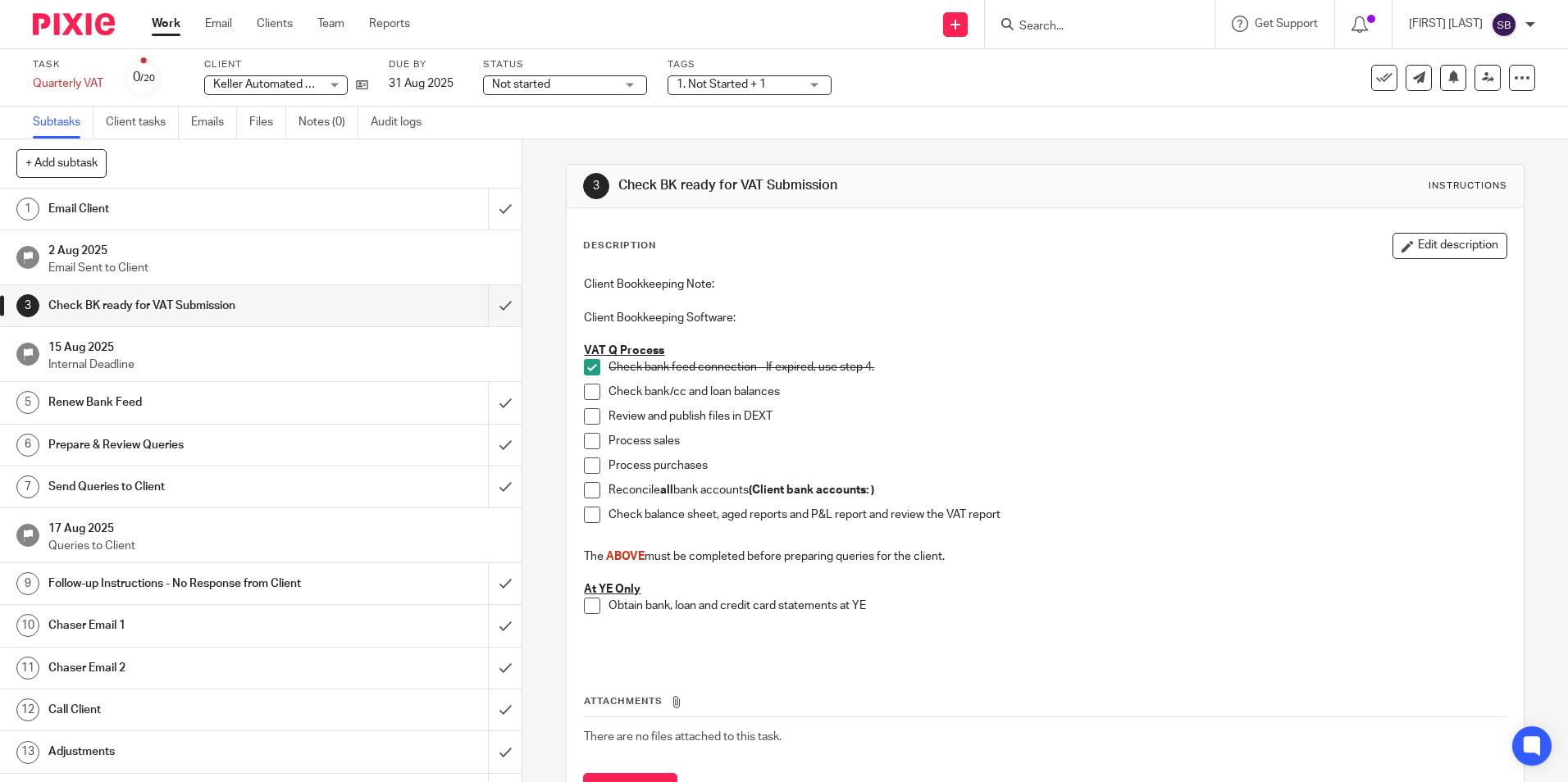 click at bounding box center [592, 416] 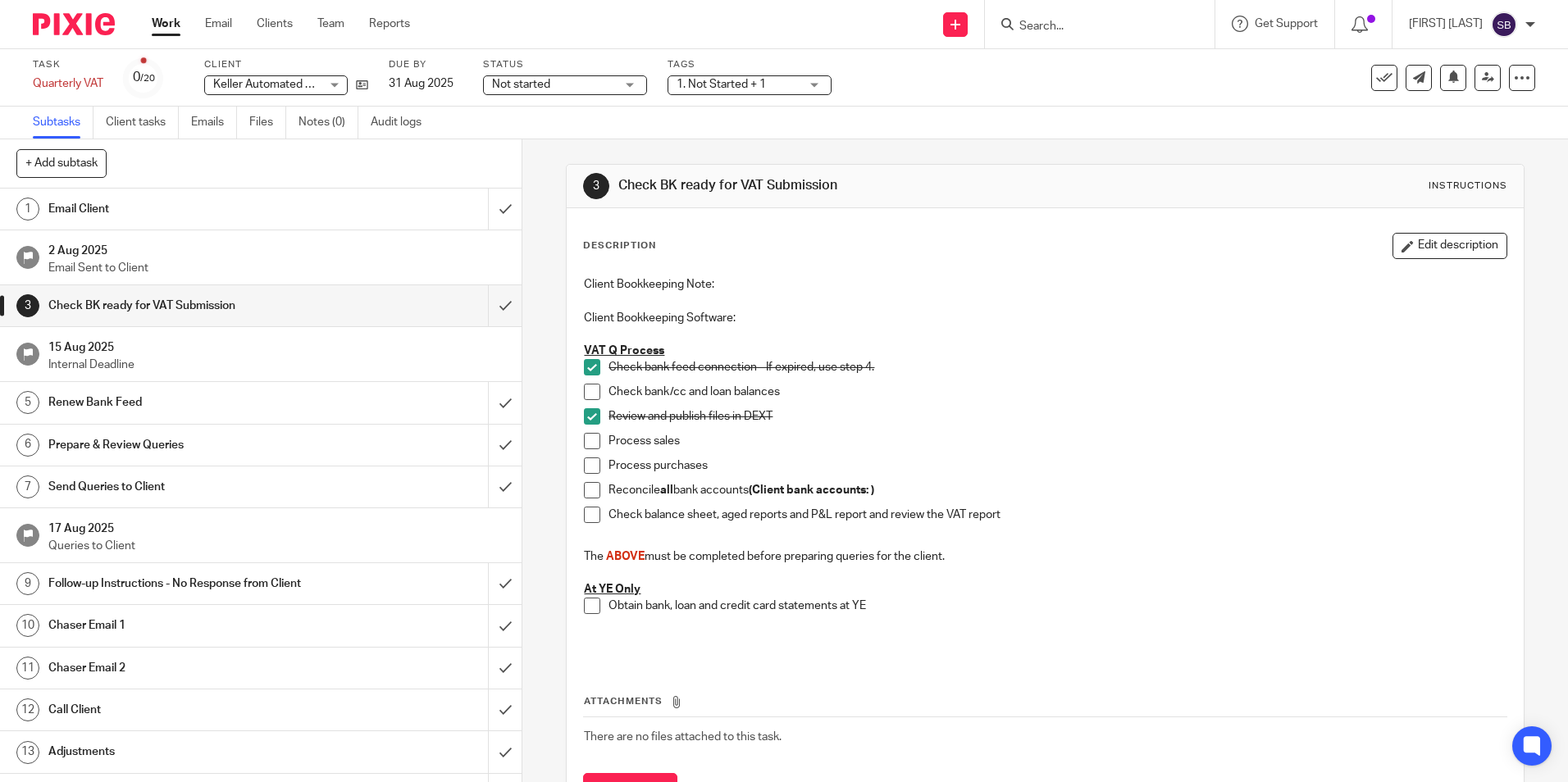 click at bounding box center [592, 441] 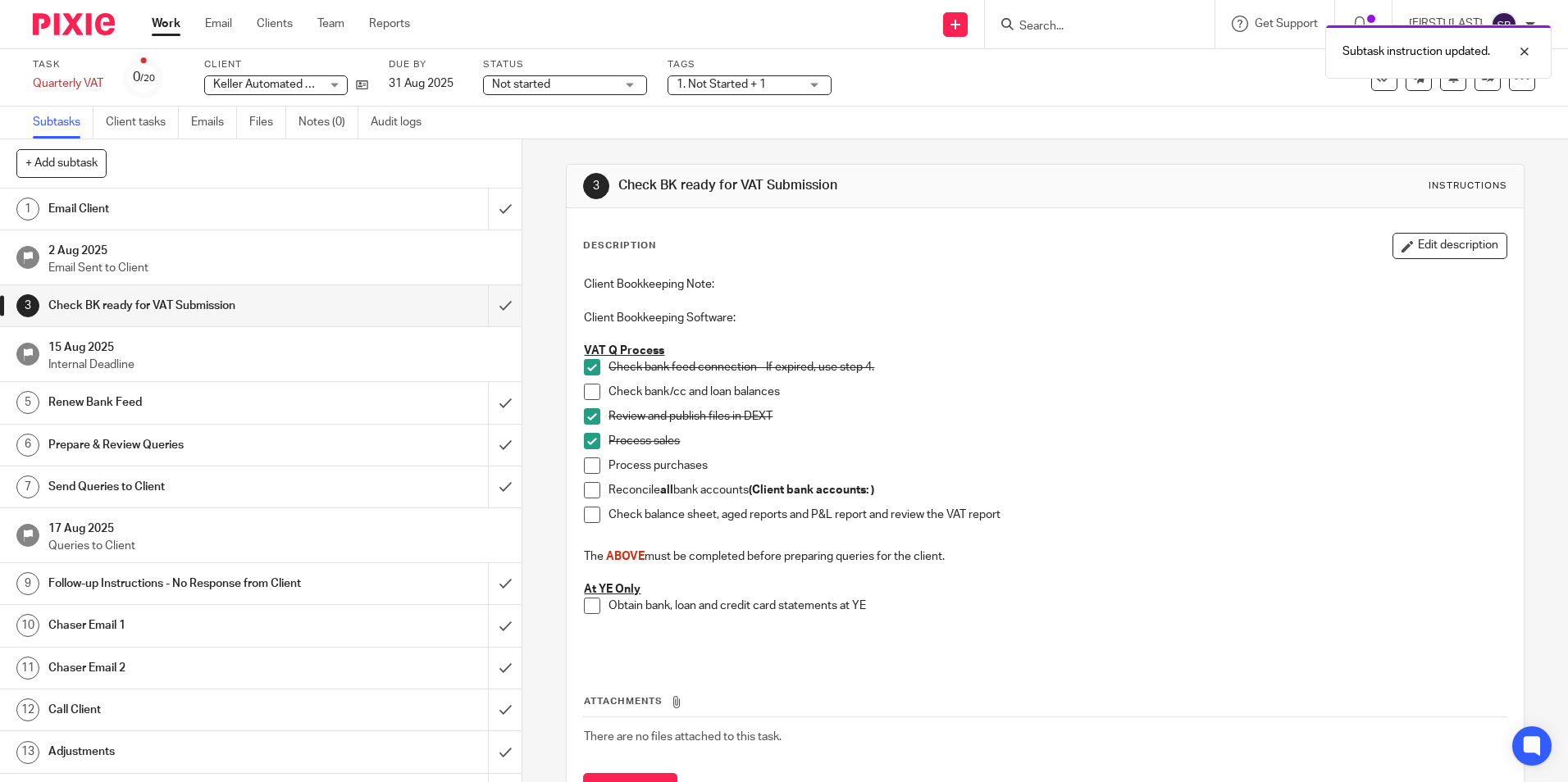 click at bounding box center [592, 466] 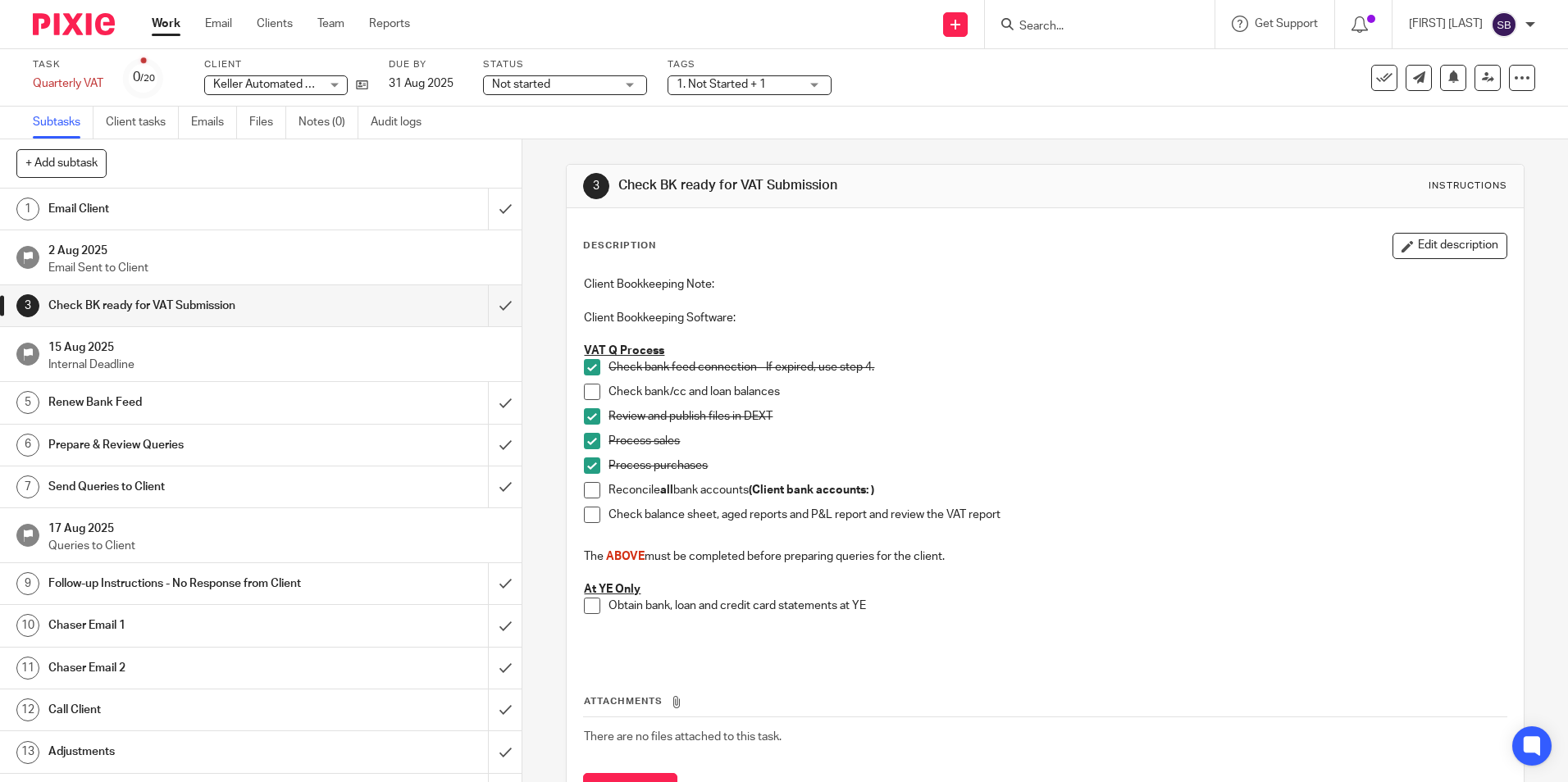 click at bounding box center [592, 490] 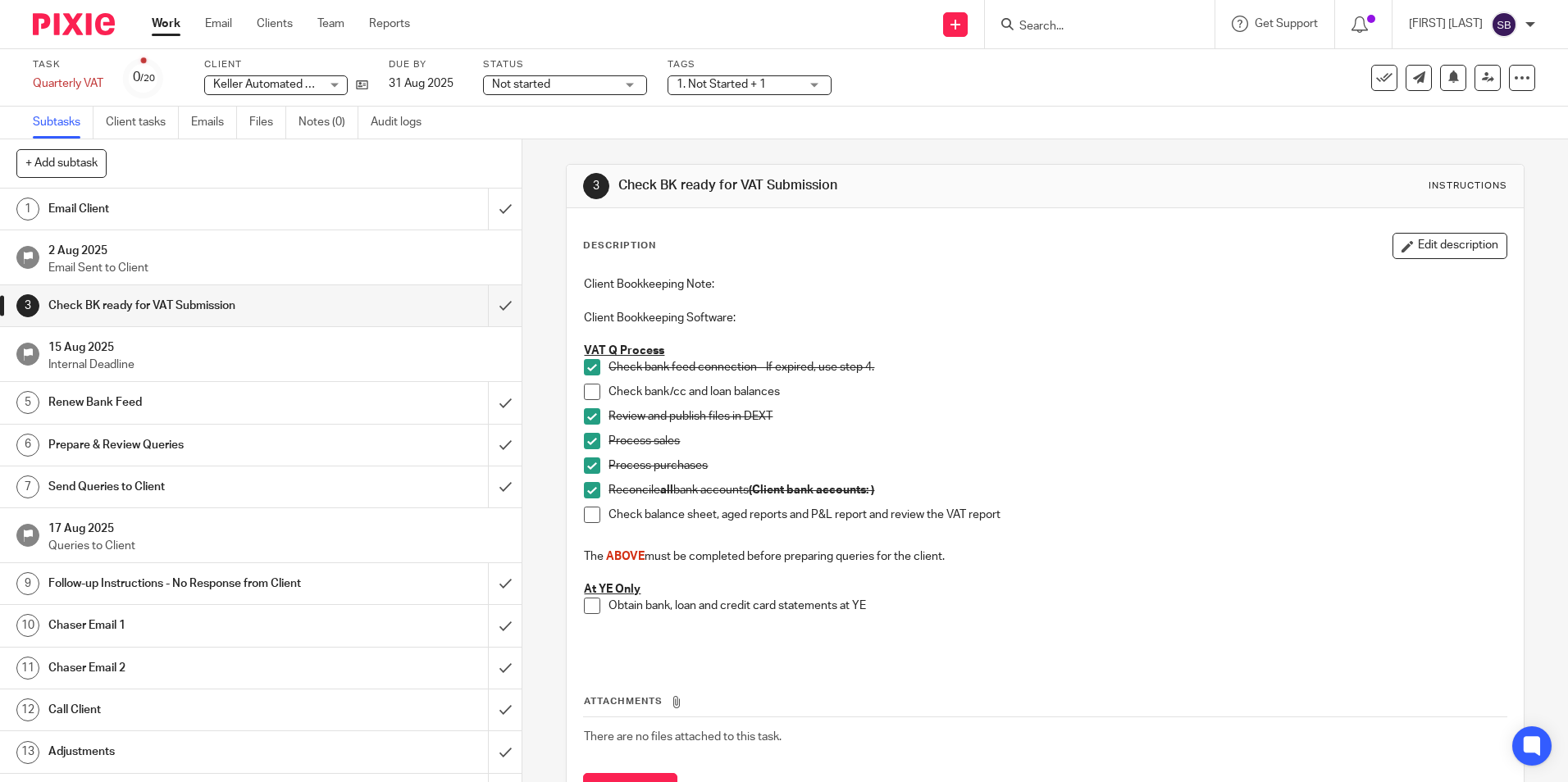 click on "Email Client" at bounding box center (189, 209) 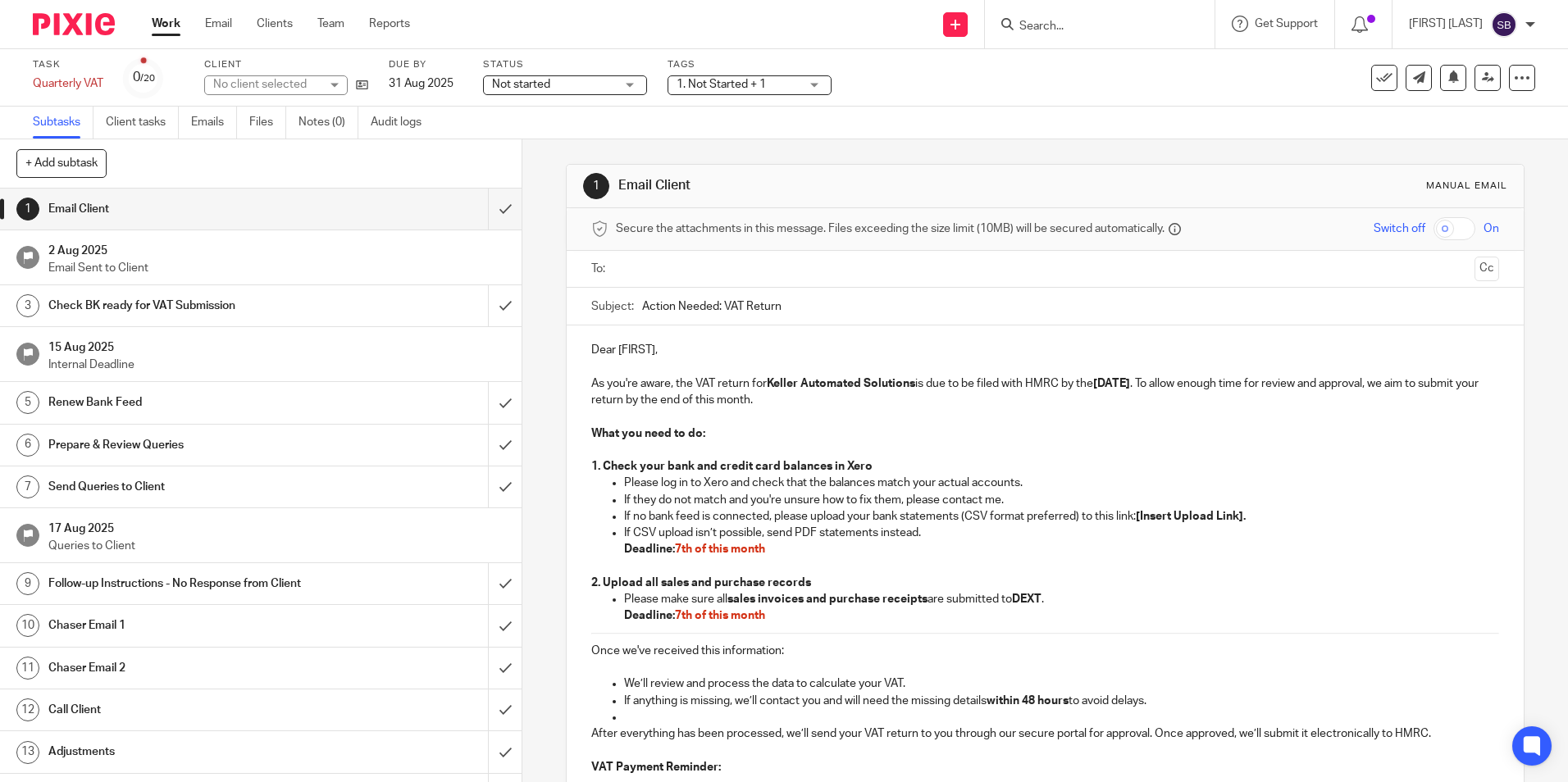 scroll, scrollTop: 0, scrollLeft: 0, axis: both 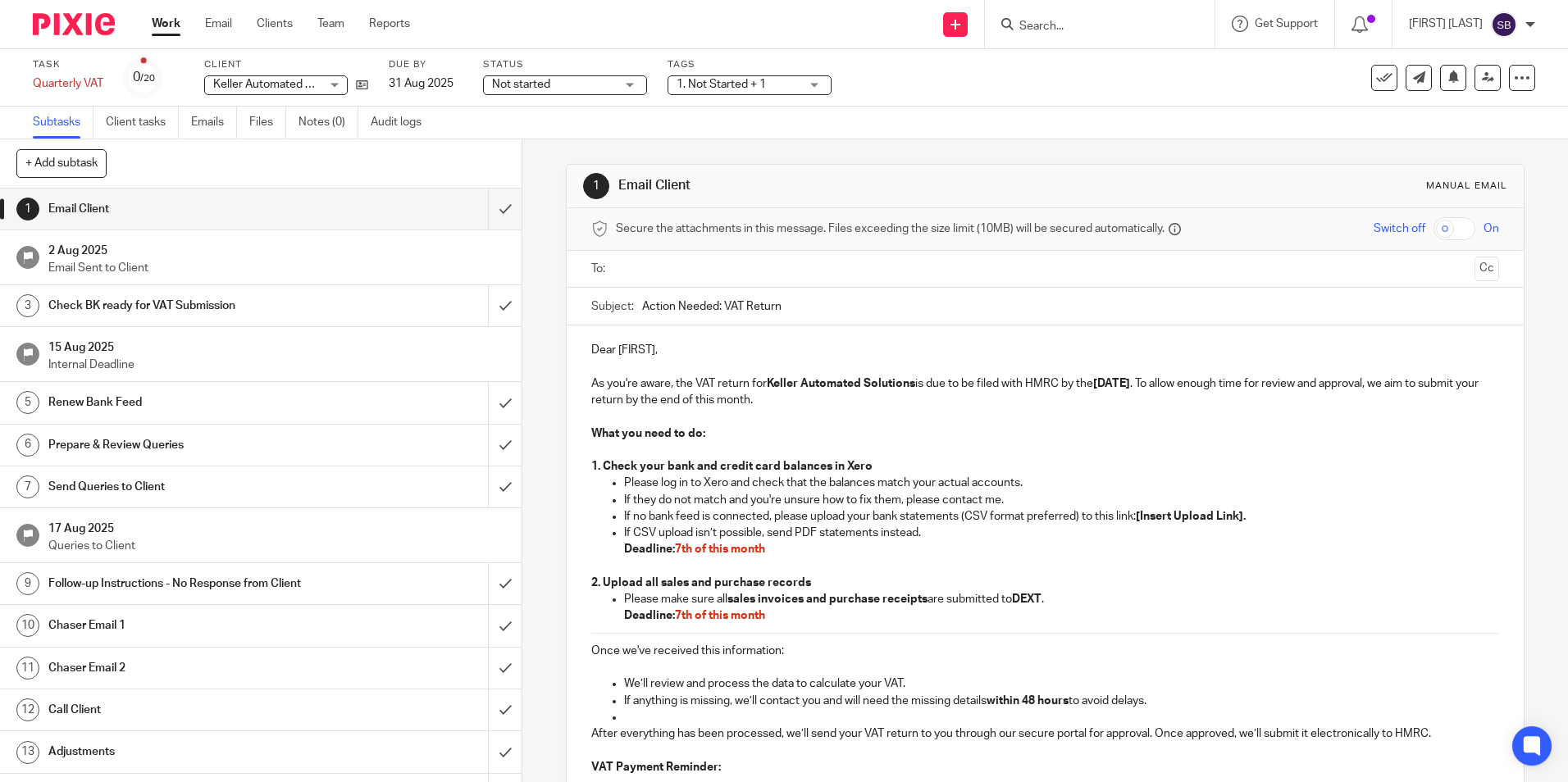 click on "Check BK ready for VAT Submission" at bounding box center (189, 306) 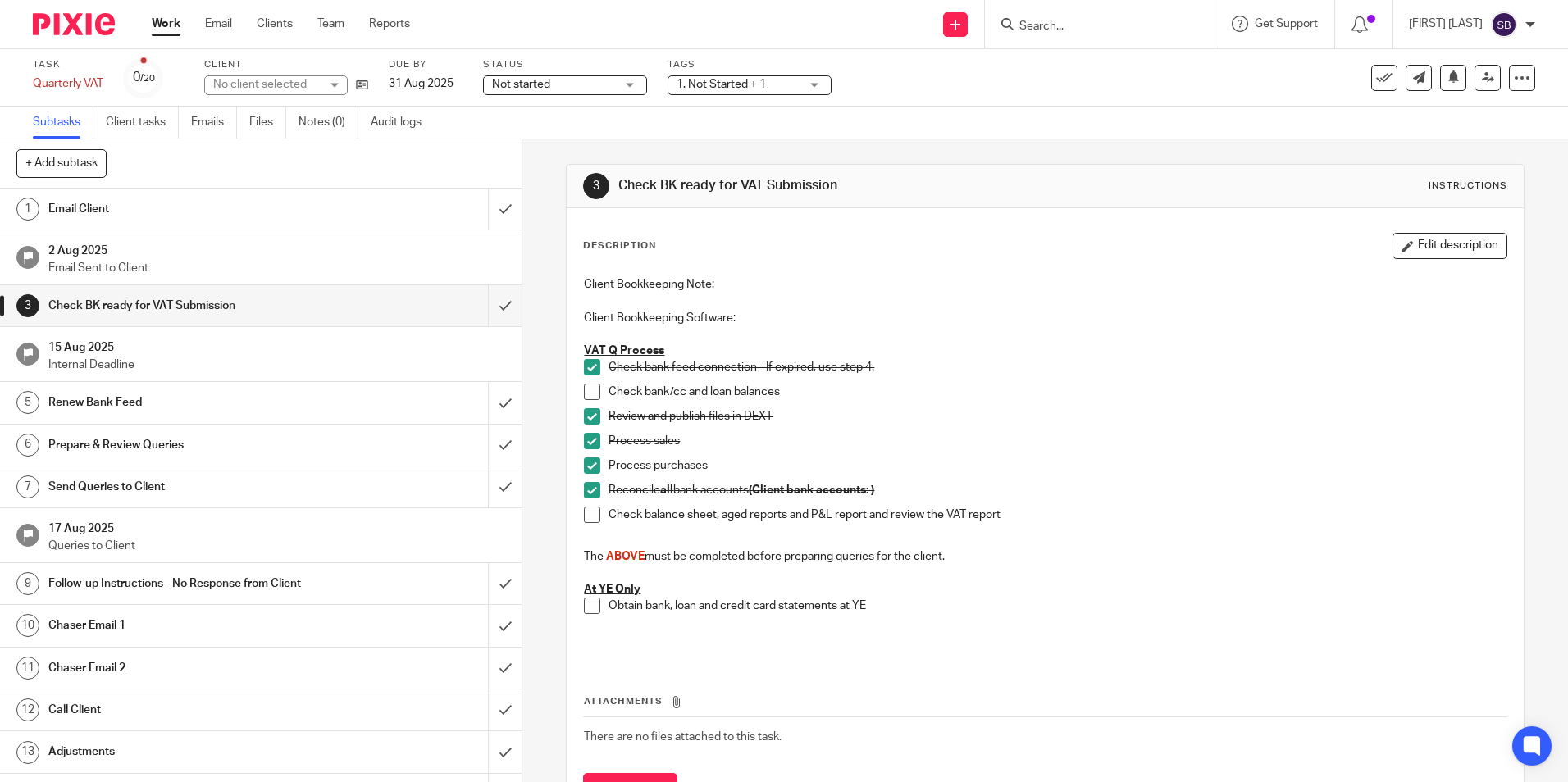 scroll, scrollTop: 0, scrollLeft: 0, axis: both 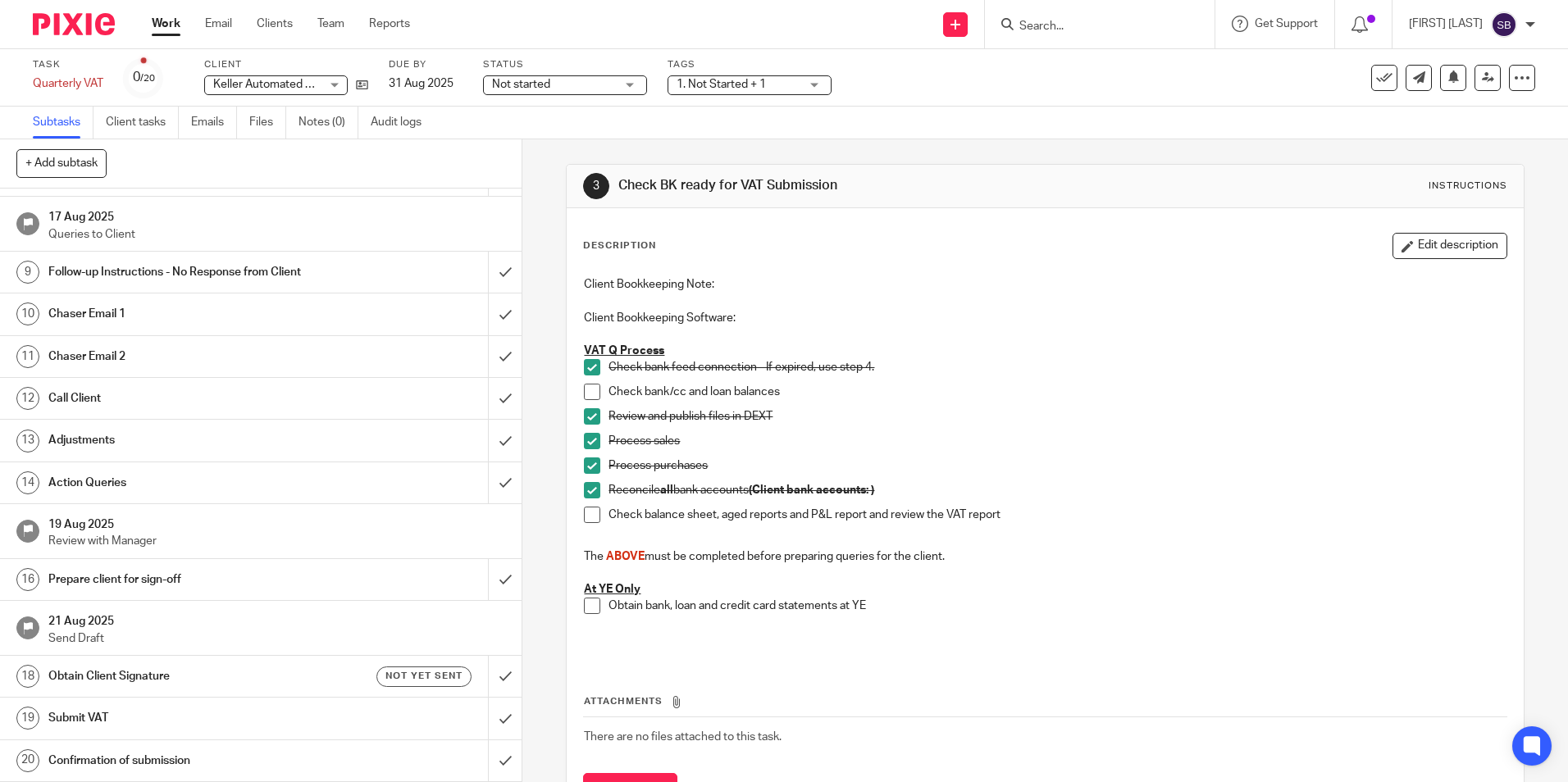 click on "Prepare client for sign-off" at bounding box center (189, 580) 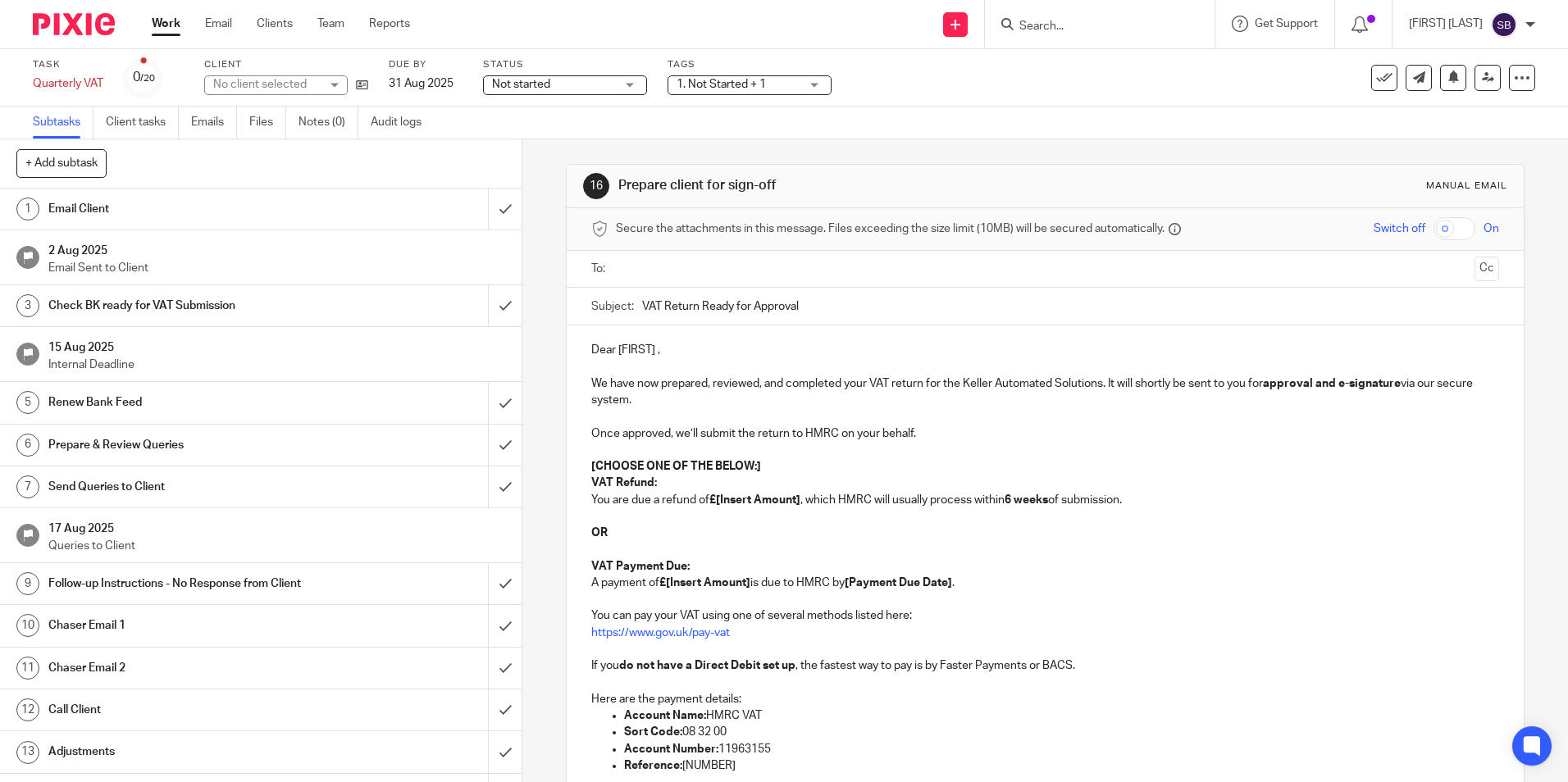 scroll, scrollTop: 0, scrollLeft: 0, axis: both 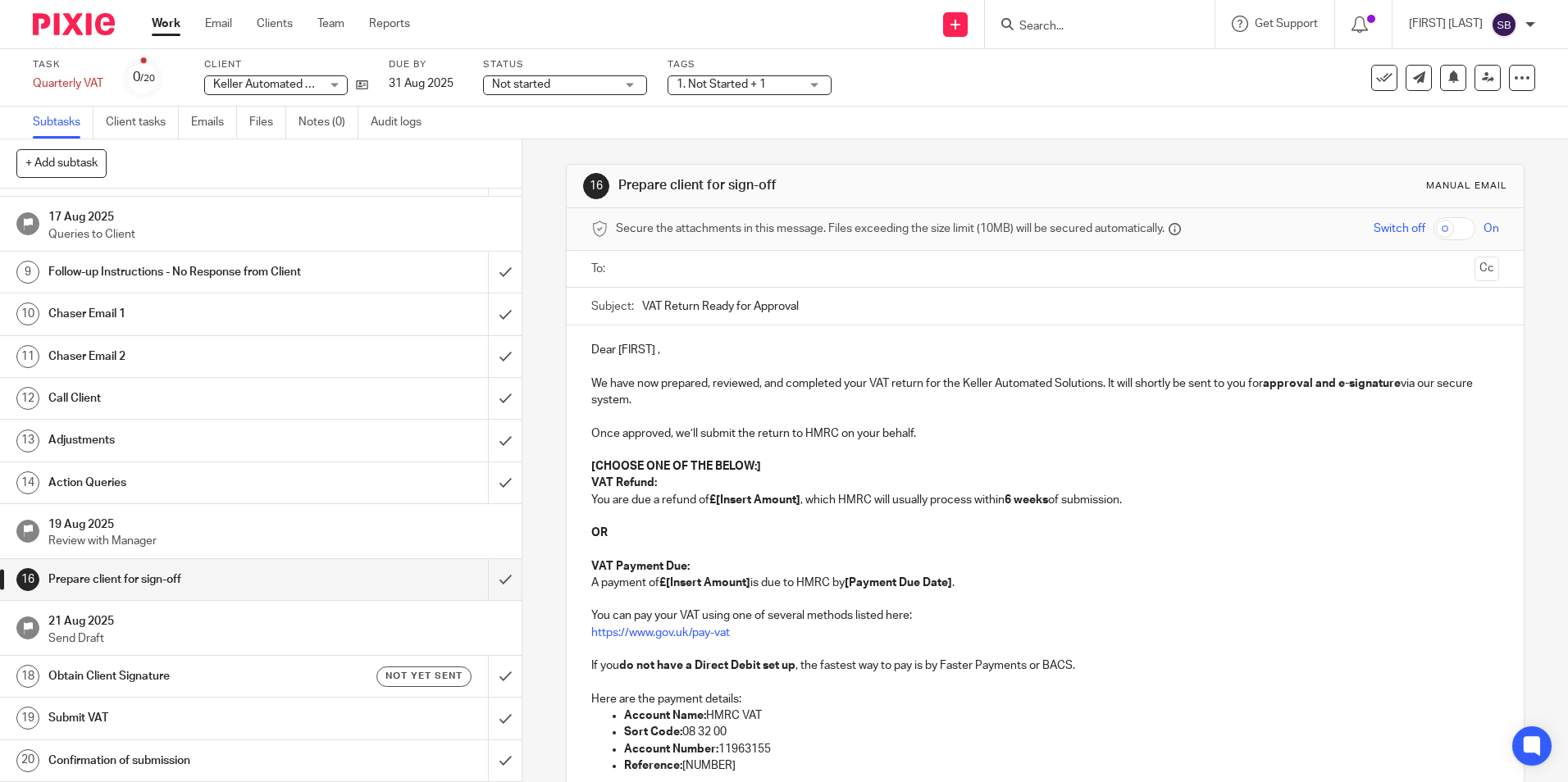 click on "Obtain Client Signature" at bounding box center [189, 676] 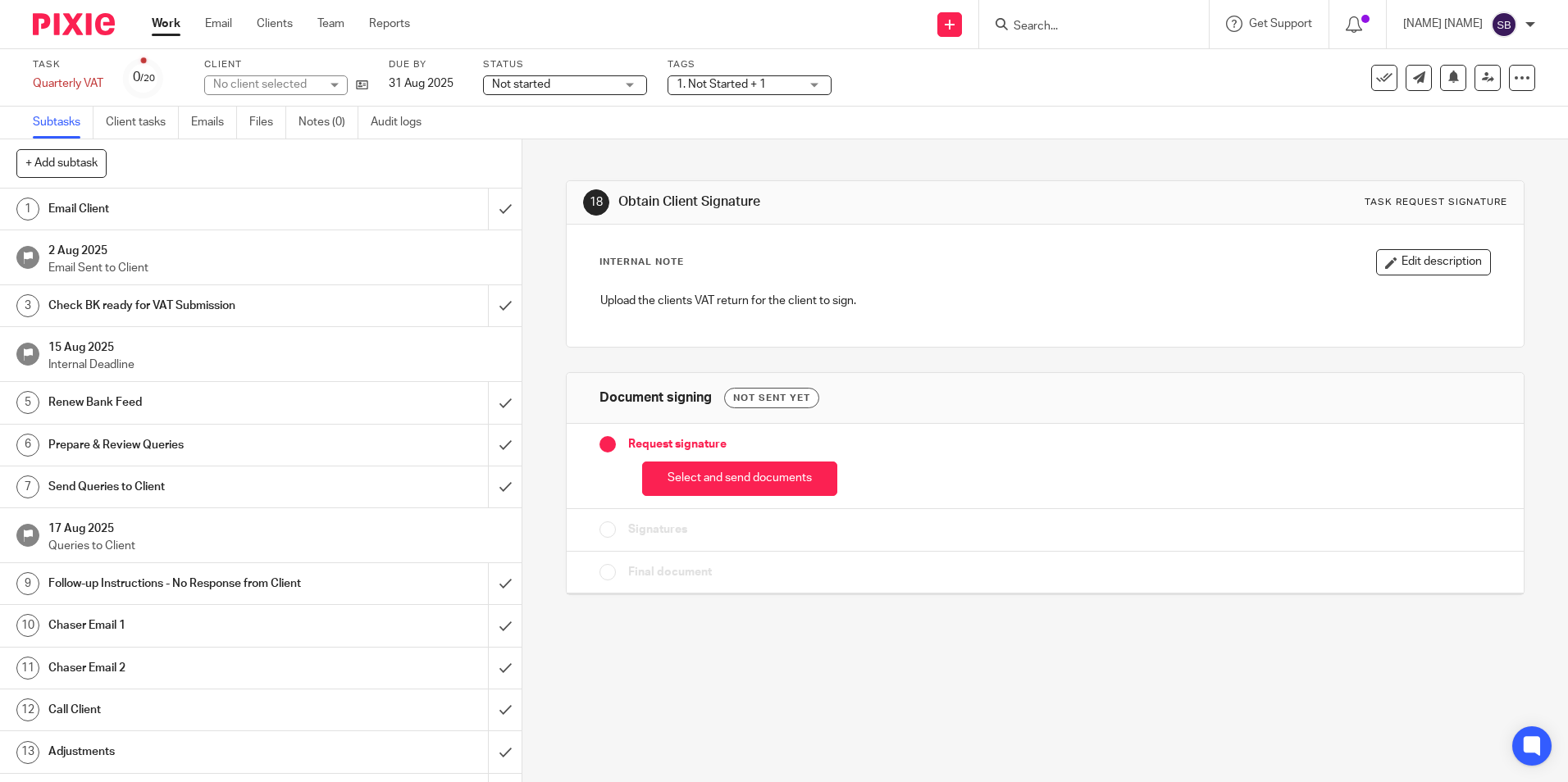 scroll, scrollTop: 0, scrollLeft: 0, axis: both 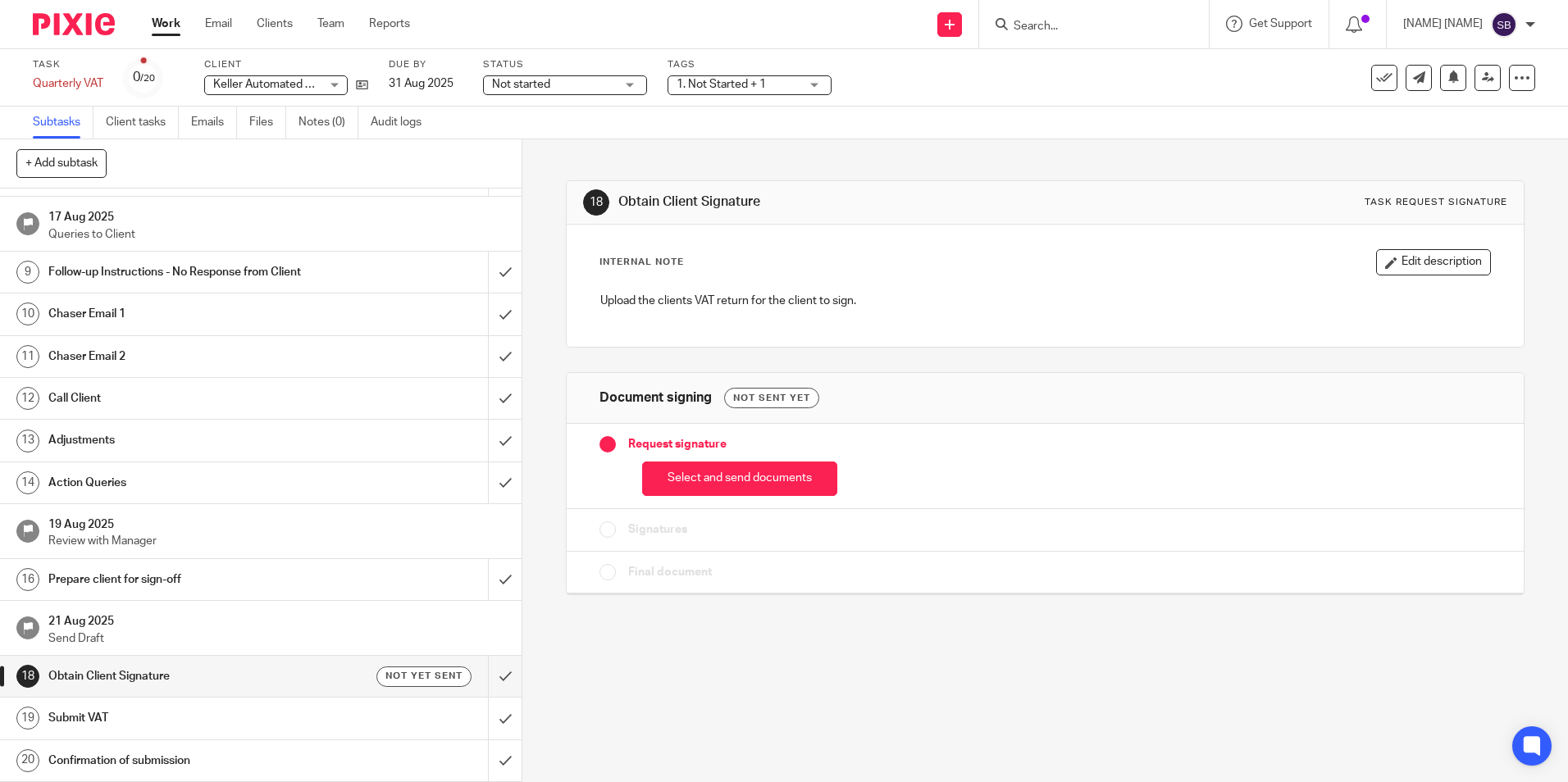 click on "Submit VAT" at bounding box center [189, 718] 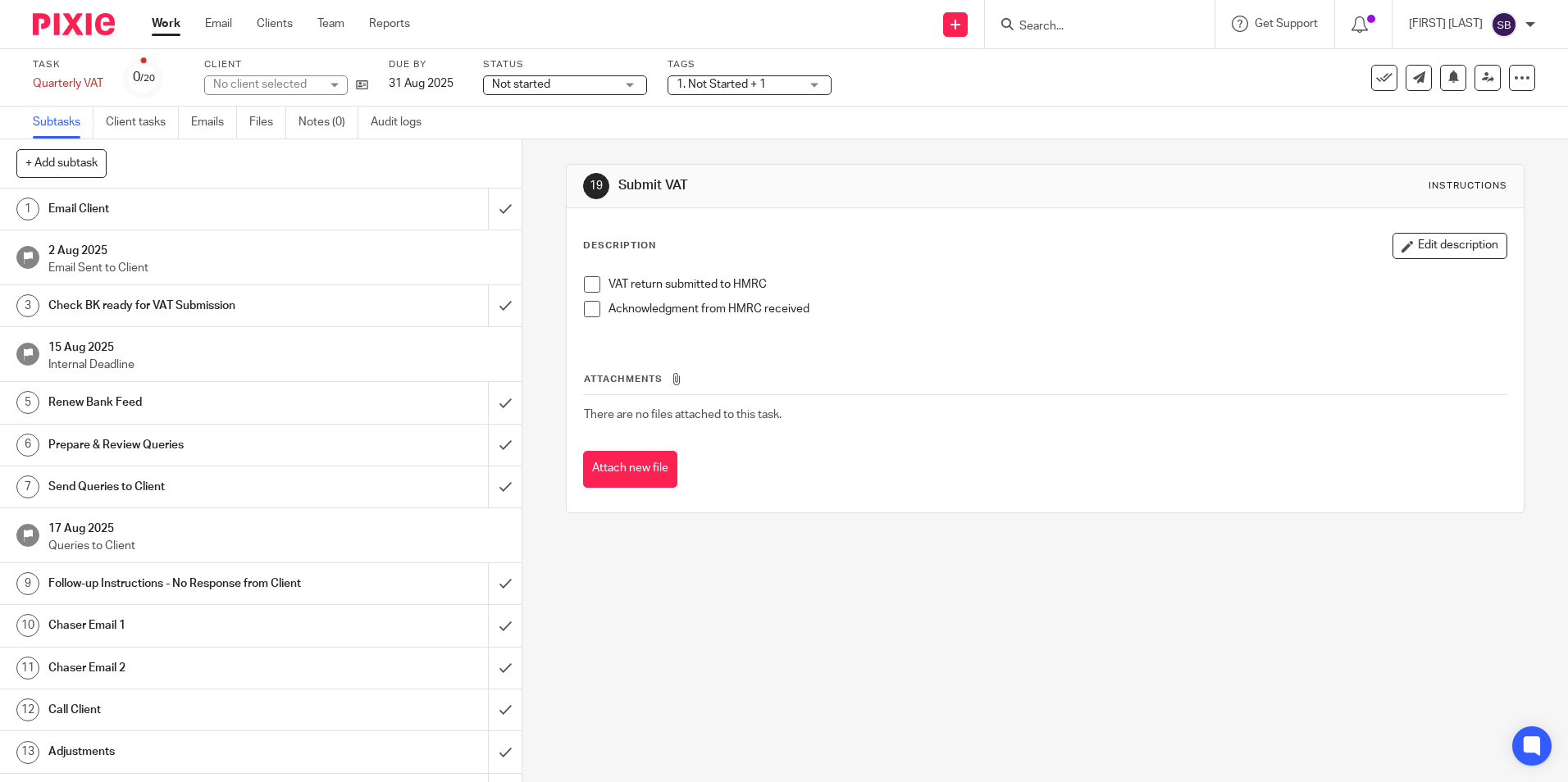 scroll, scrollTop: 0, scrollLeft: 0, axis: both 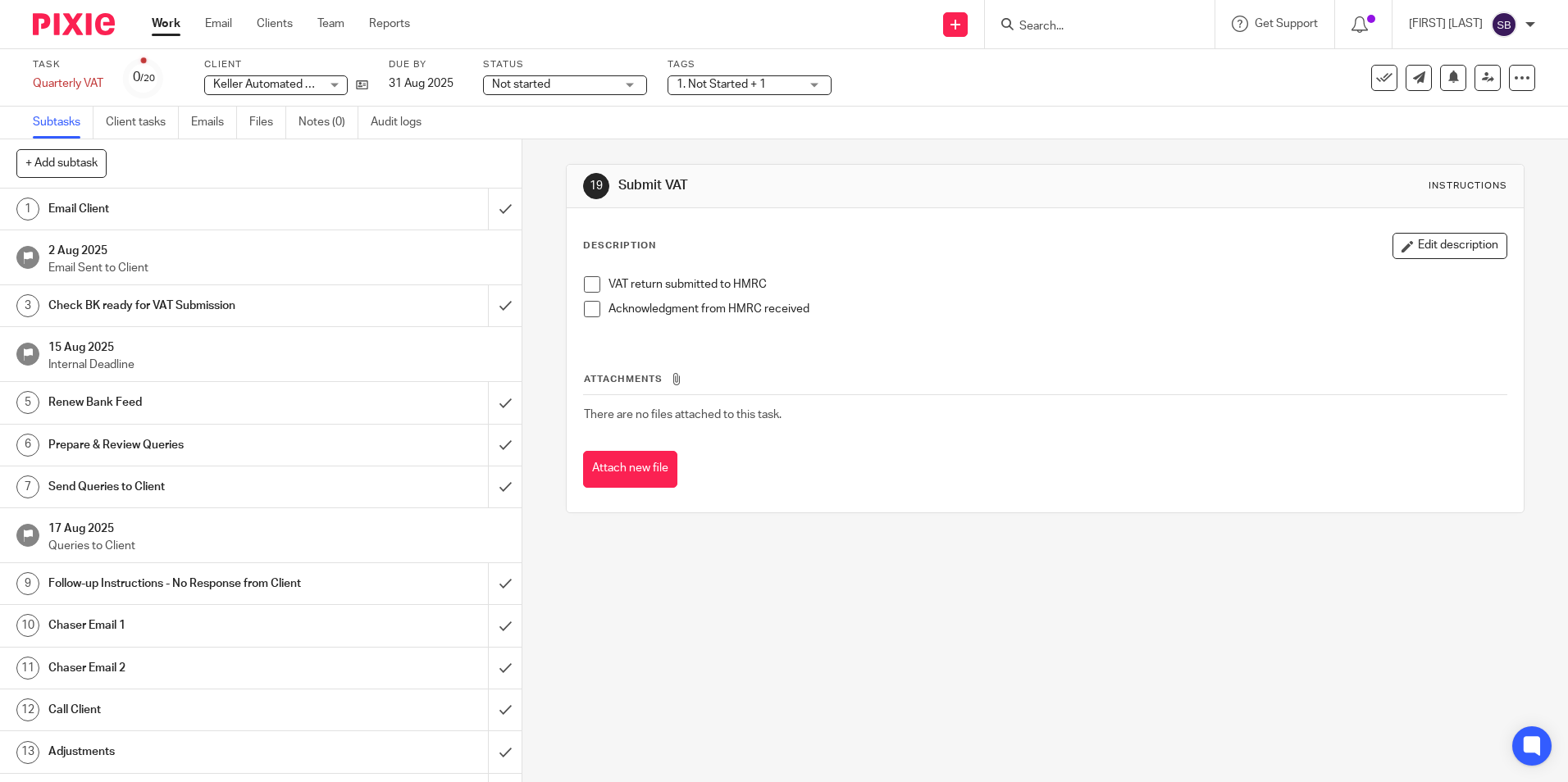 click on "Check BK ready for VAT Submission" at bounding box center [189, 306] 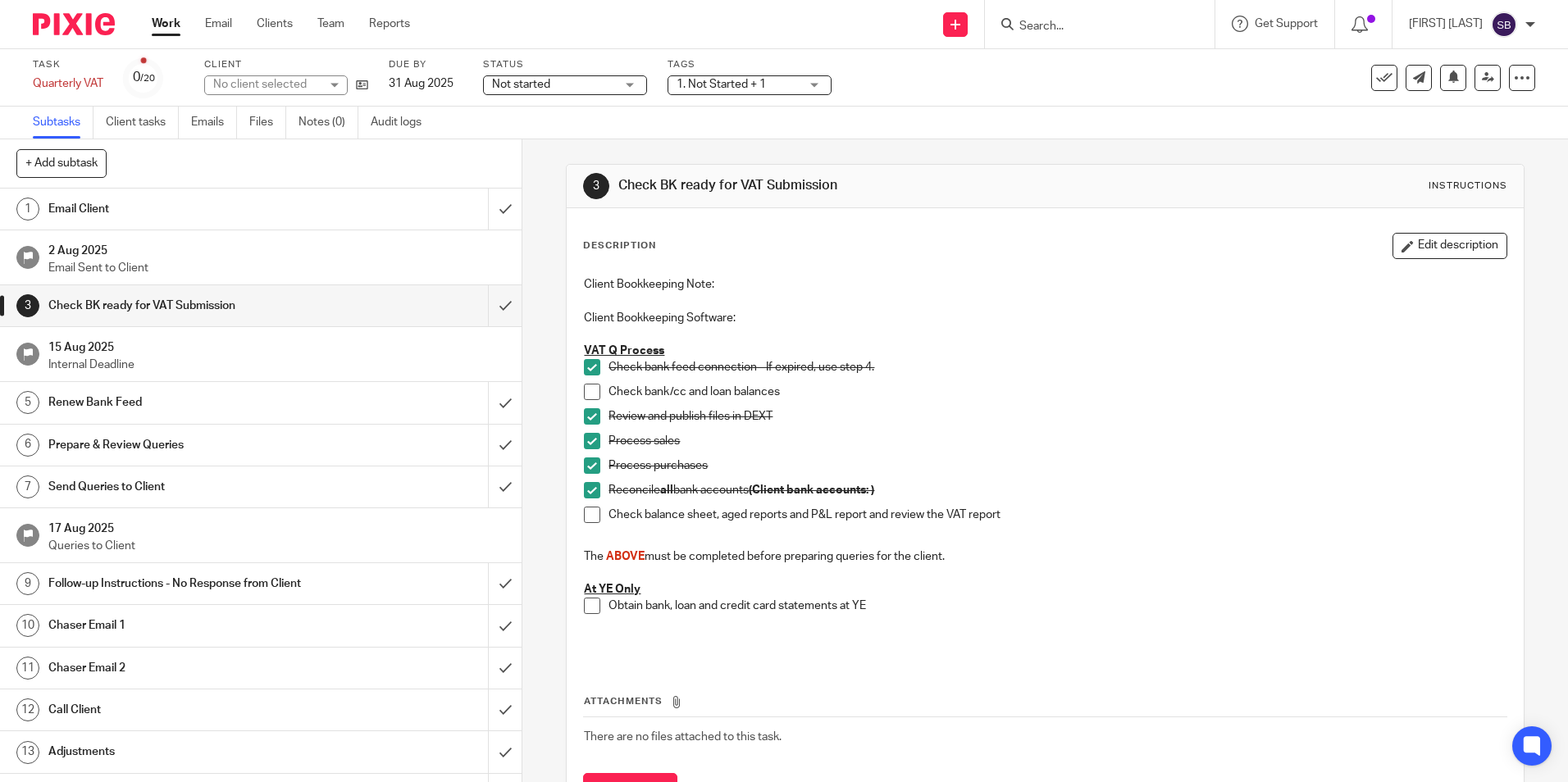 scroll, scrollTop: 0, scrollLeft: 0, axis: both 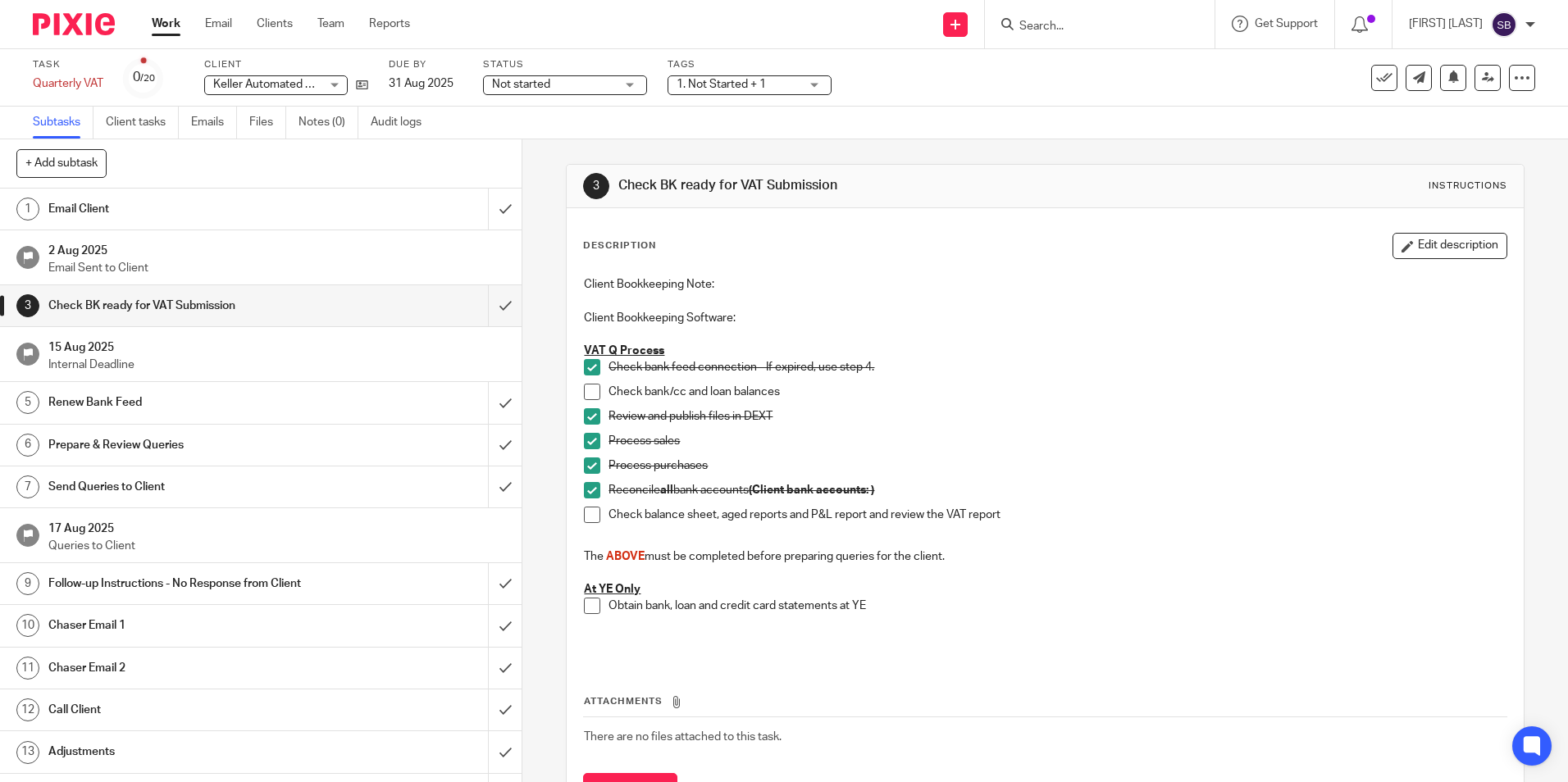 click at bounding box center [592, 515] 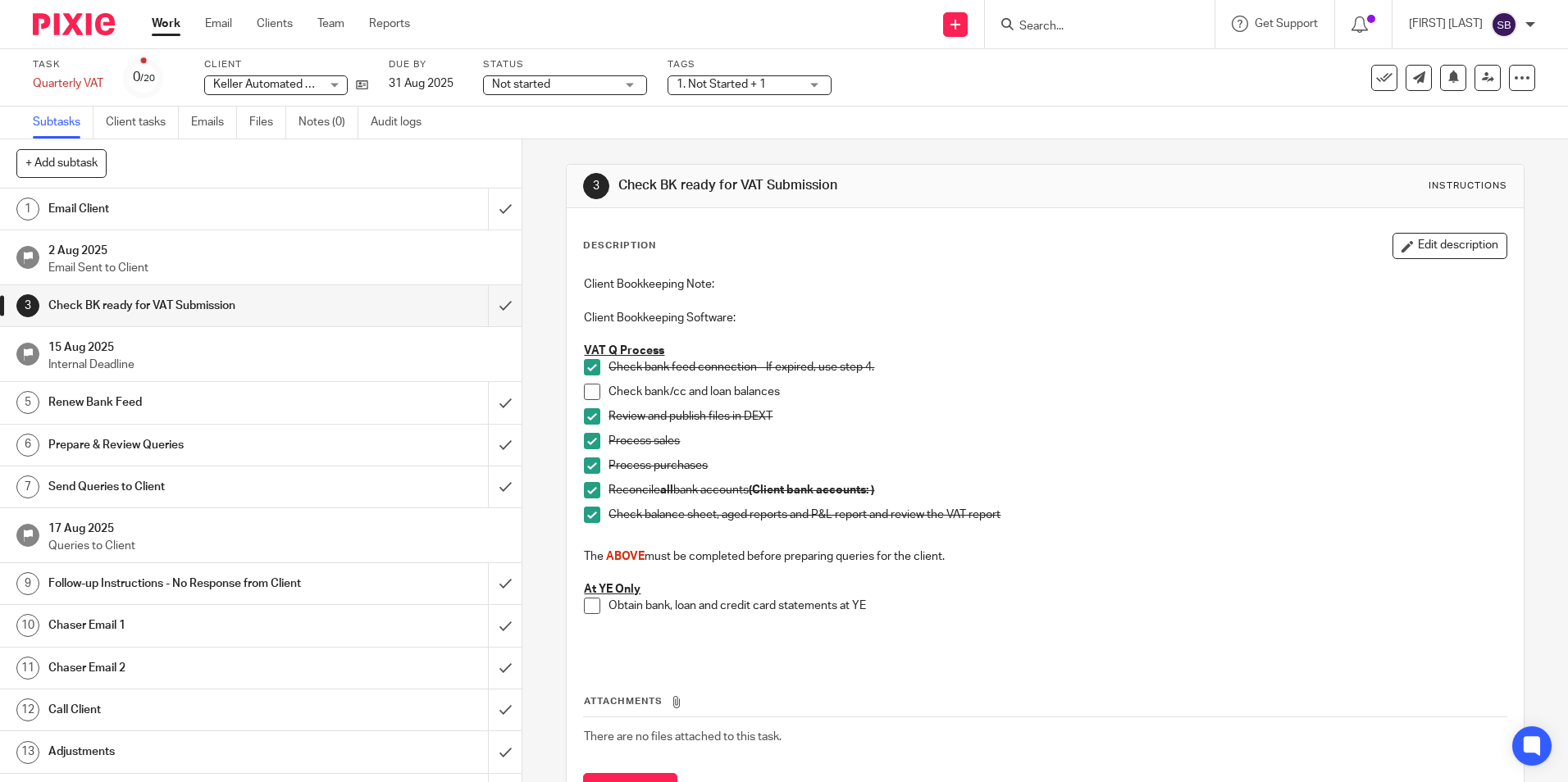 click on "Email Client" at bounding box center (189, 209) 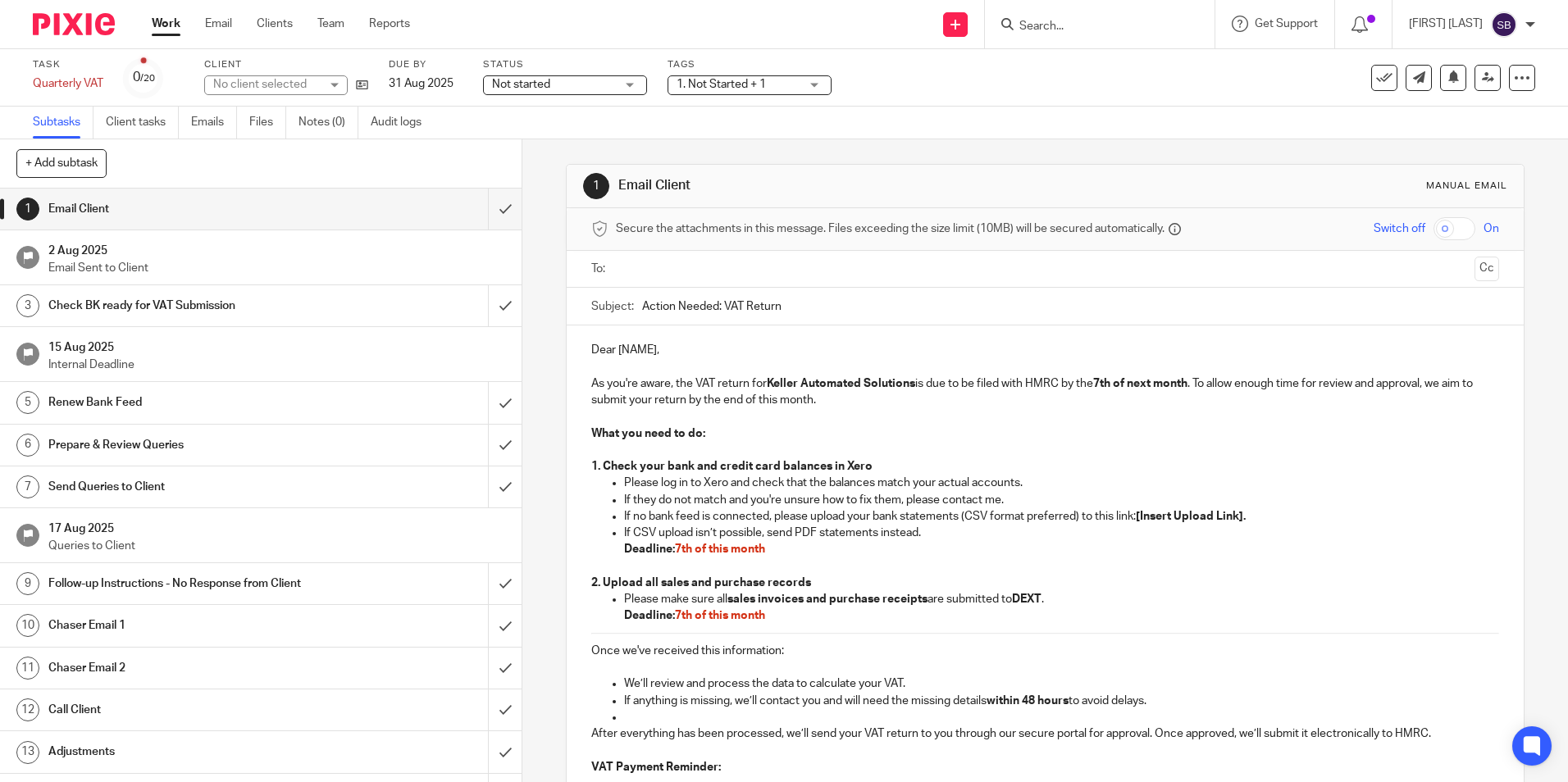 scroll, scrollTop: 0, scrollLeft: 0, axis: both 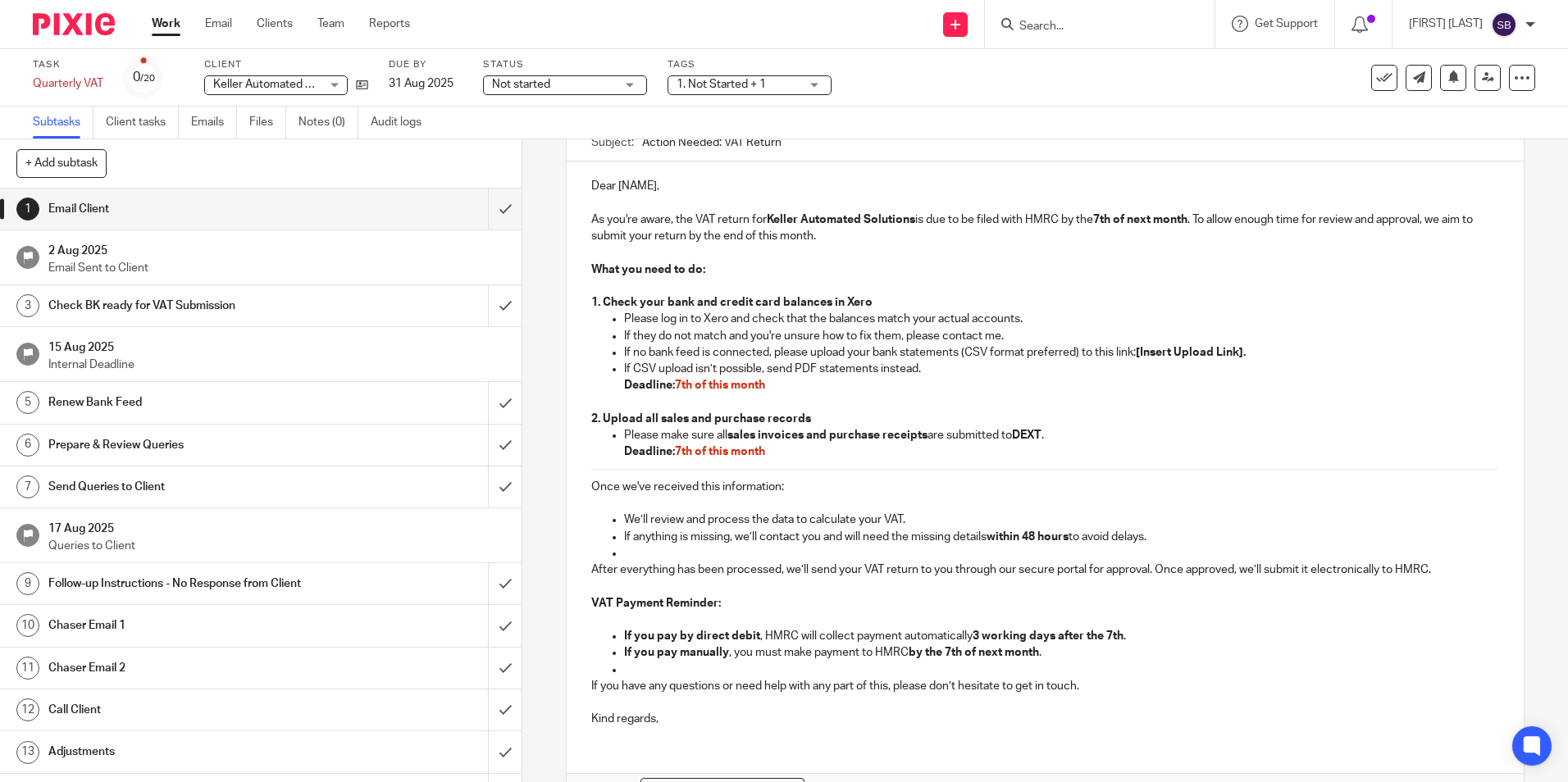click on "2 Aug 2025" at bounding box center (277, 248) 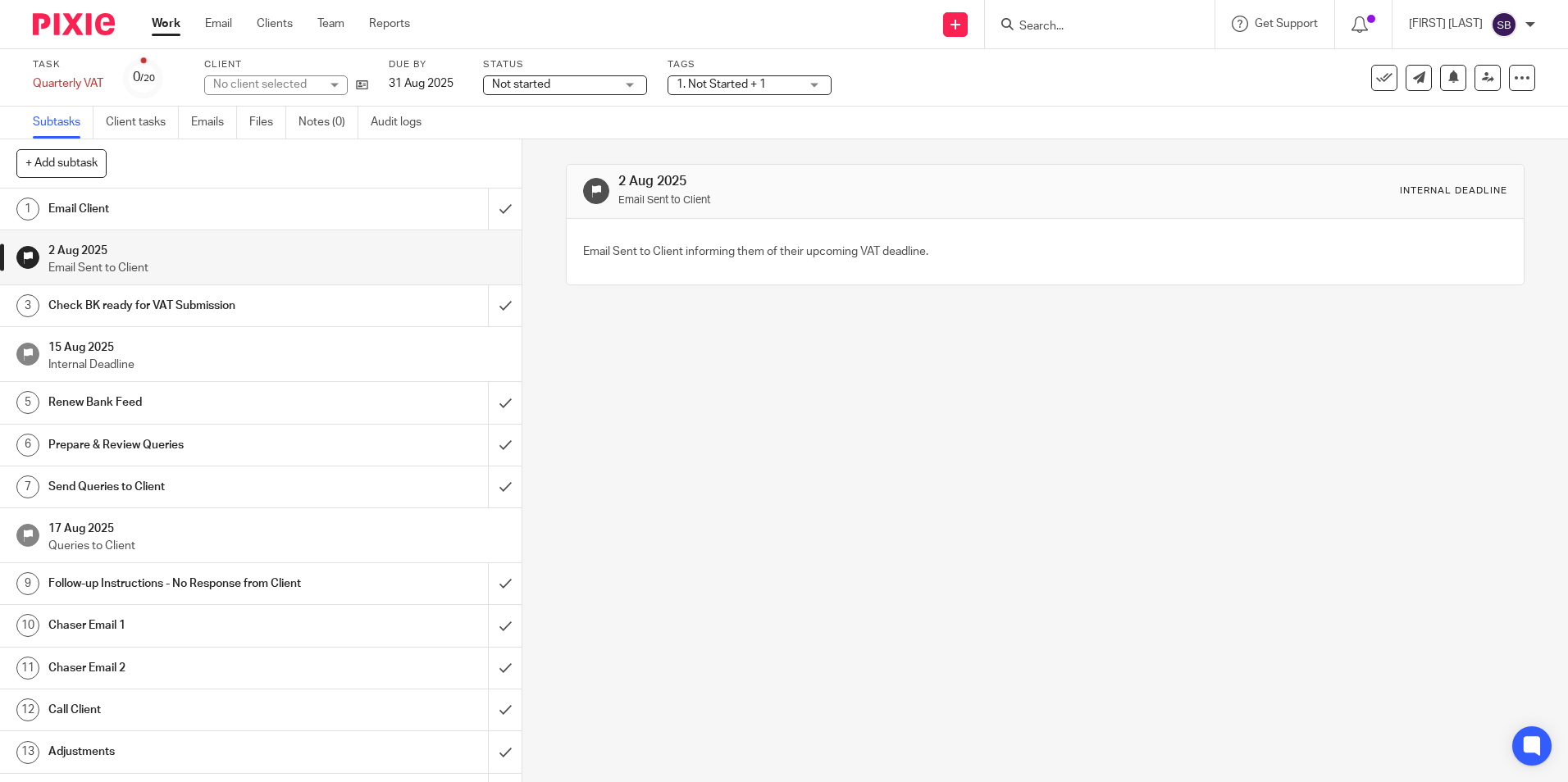 scroll, scrollTop: 0, scrollLeft: 0, axis: both 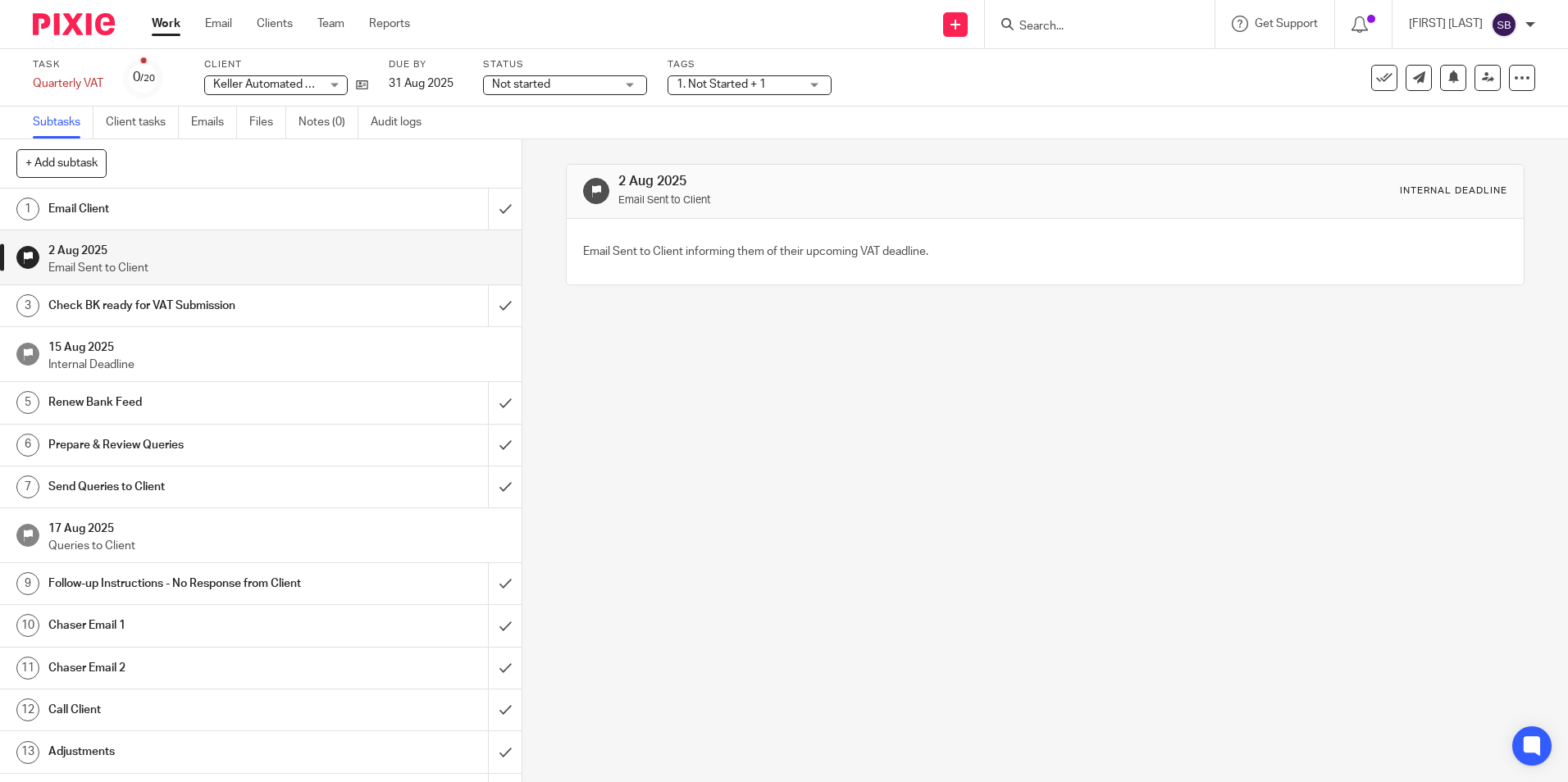 click on "Check BK ready for VAT Submission" at bounding box center (189, 306) 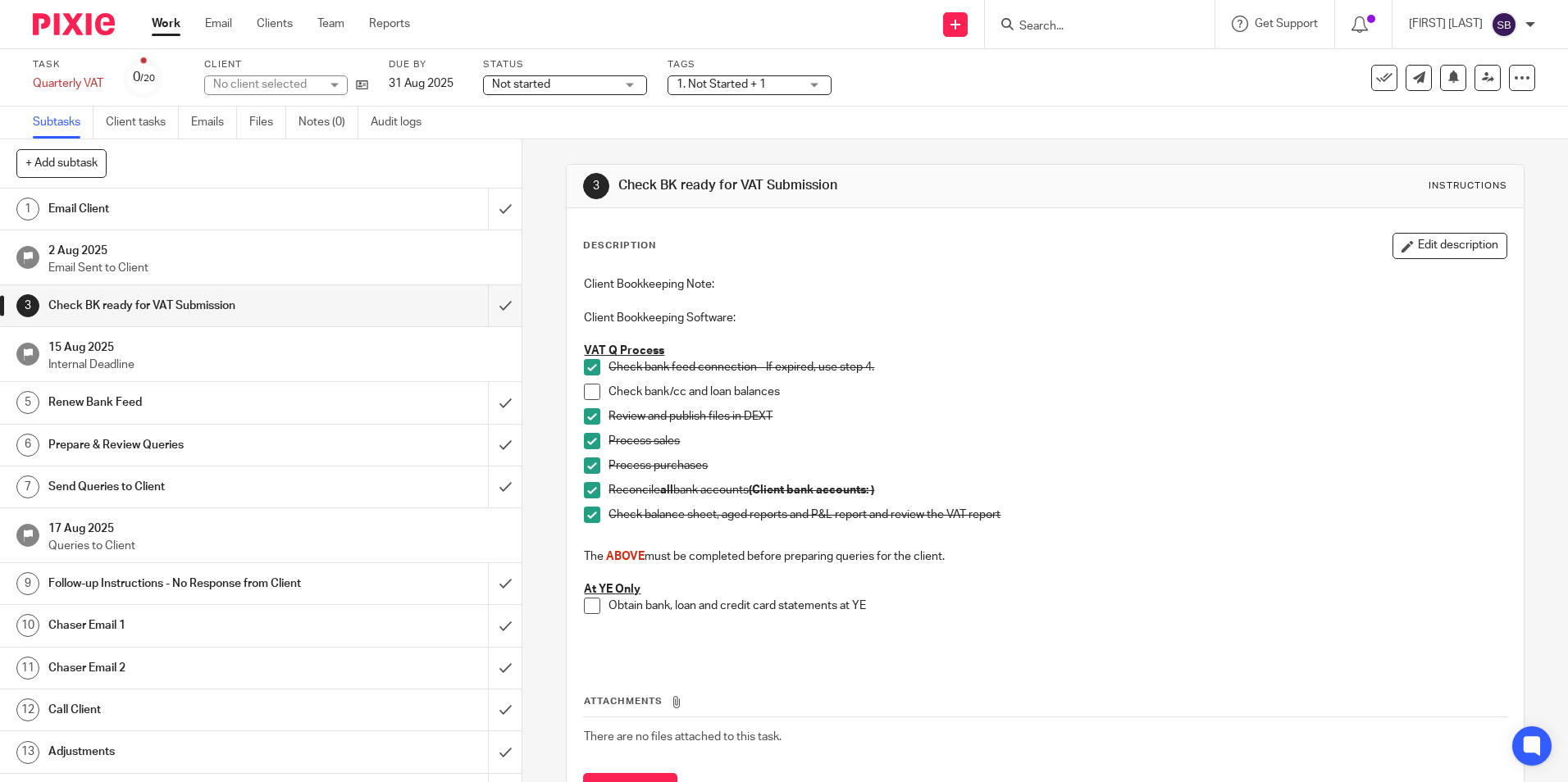 scroll, scrollTop: 0, scrollLeft: 0, axis: both 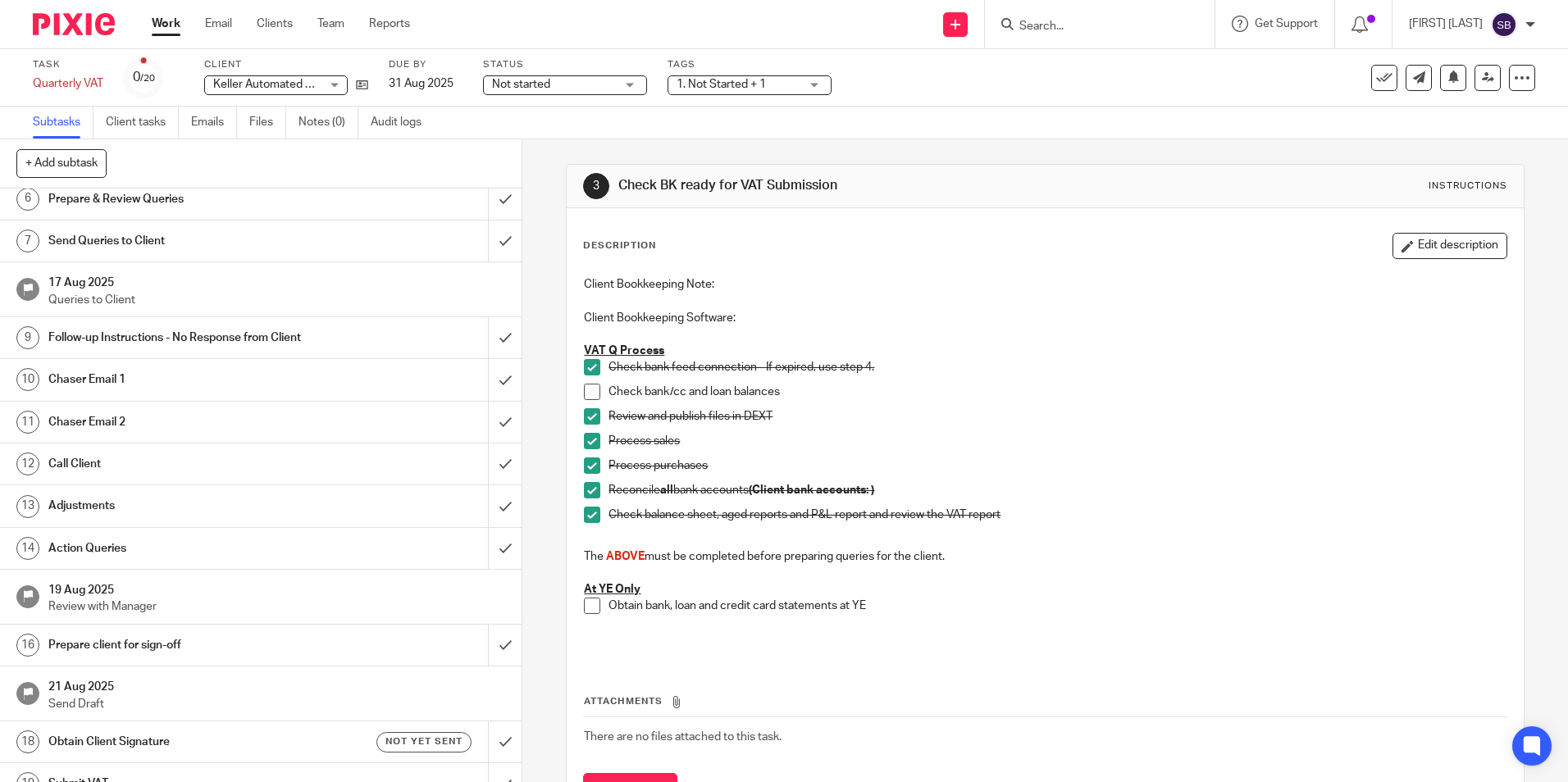 click on "Adjustments" at bounding box center (260, 506) 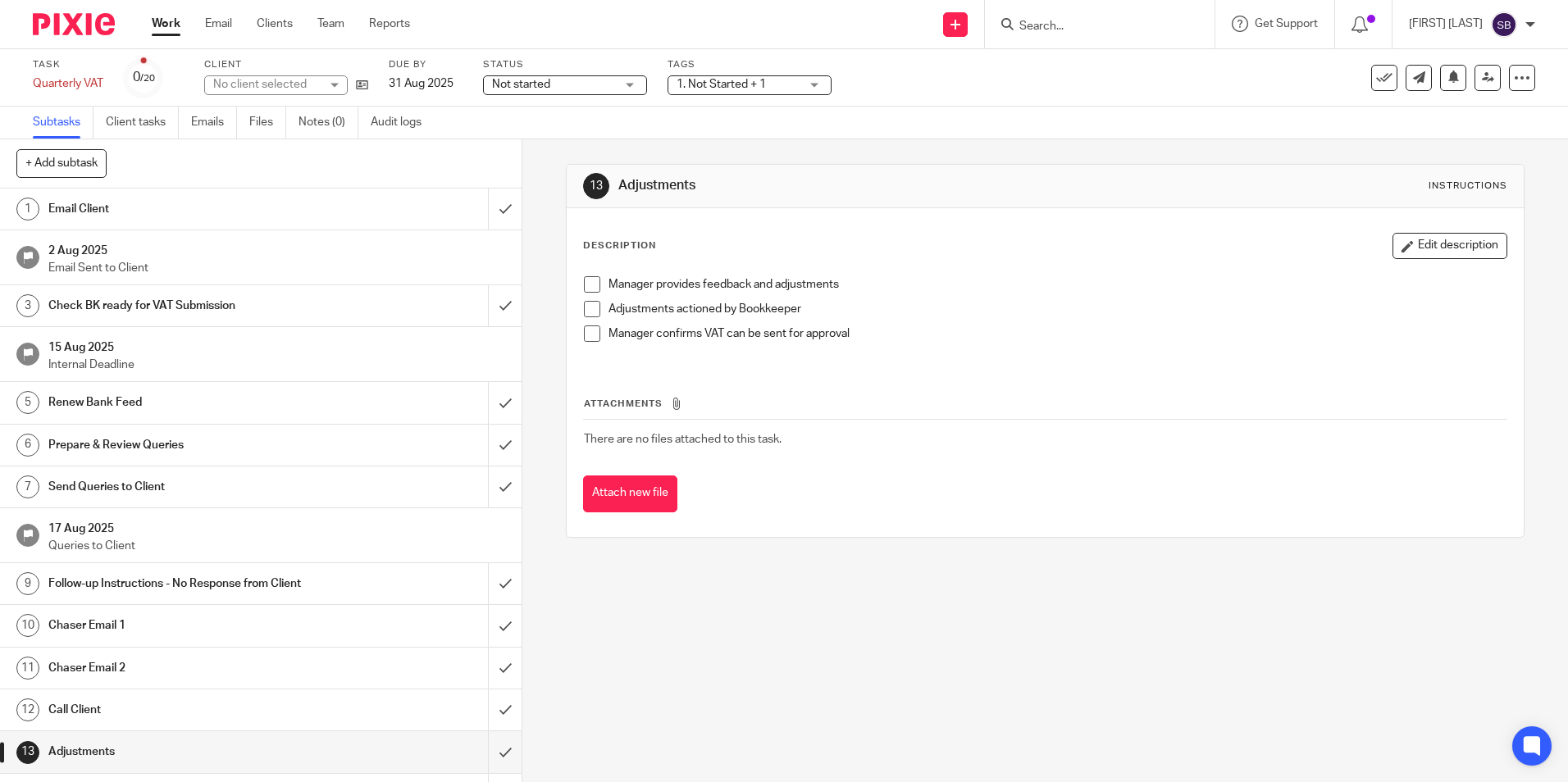 scroll, scrollTop: 0, scrollLeft: 0, axis: both 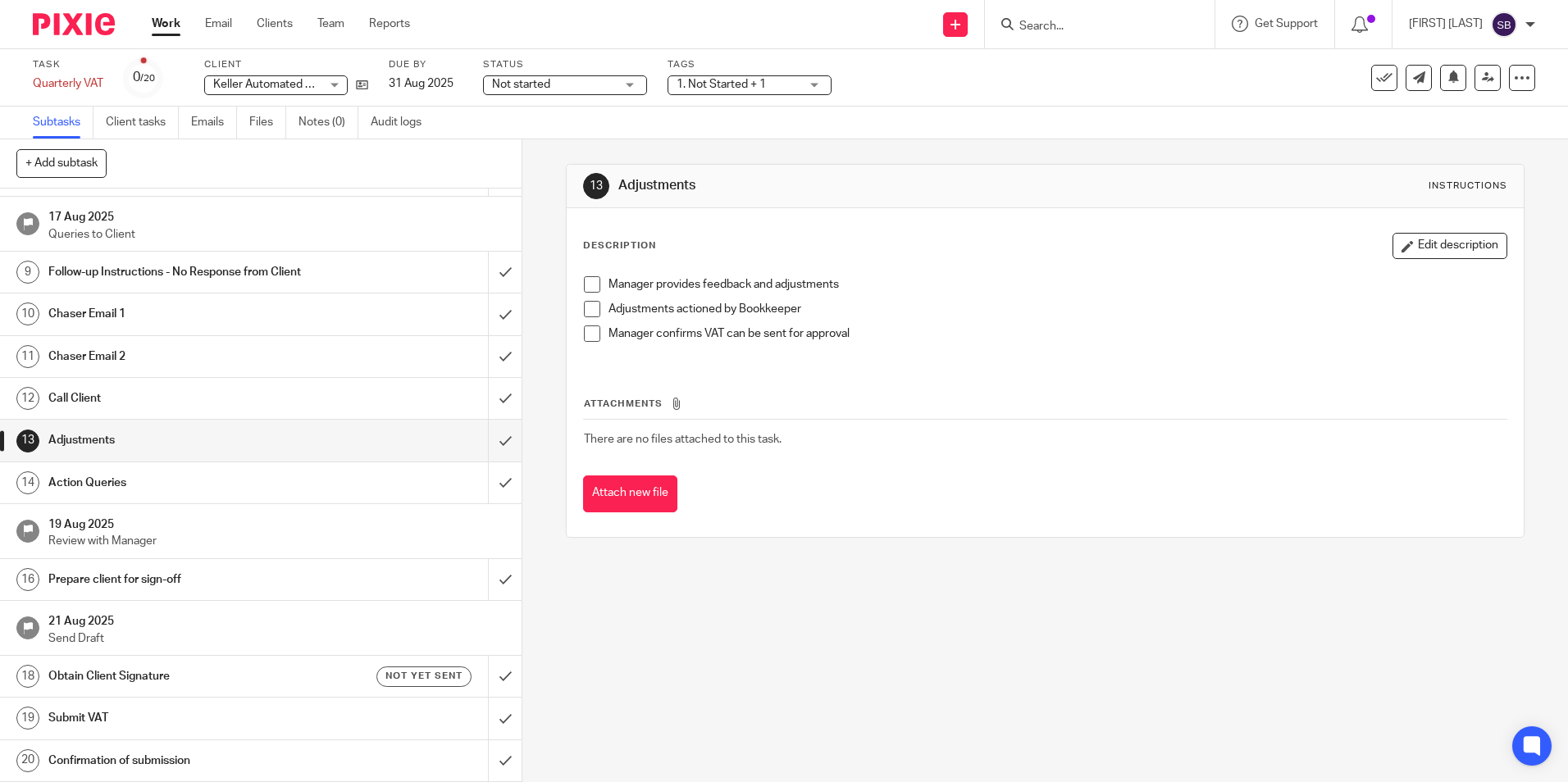 click on "Prepare client for sign-off" at bounding box center (189, 580) 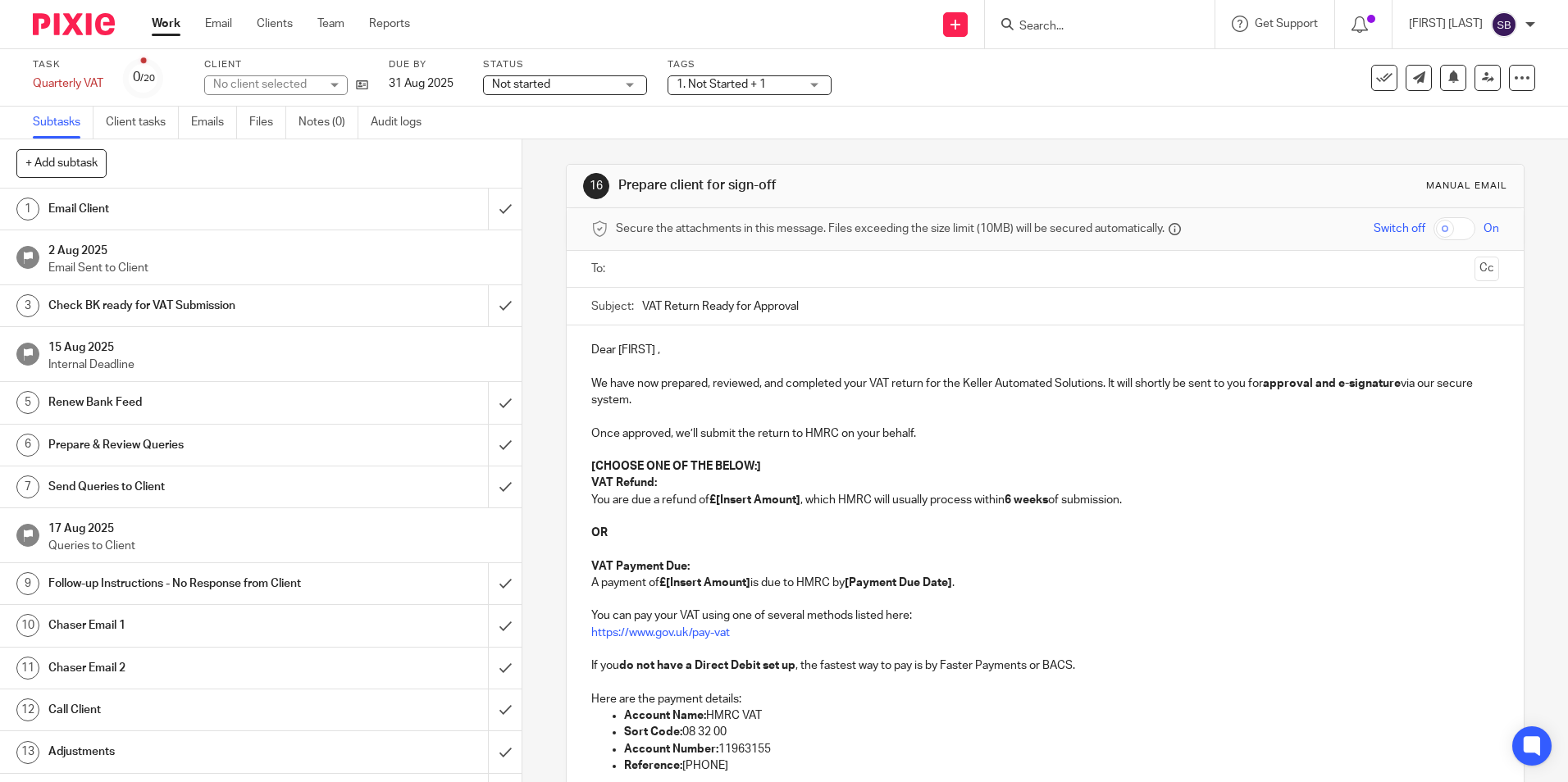 scroll, scrollTop: 0, scrollLeft: 0, axis: both 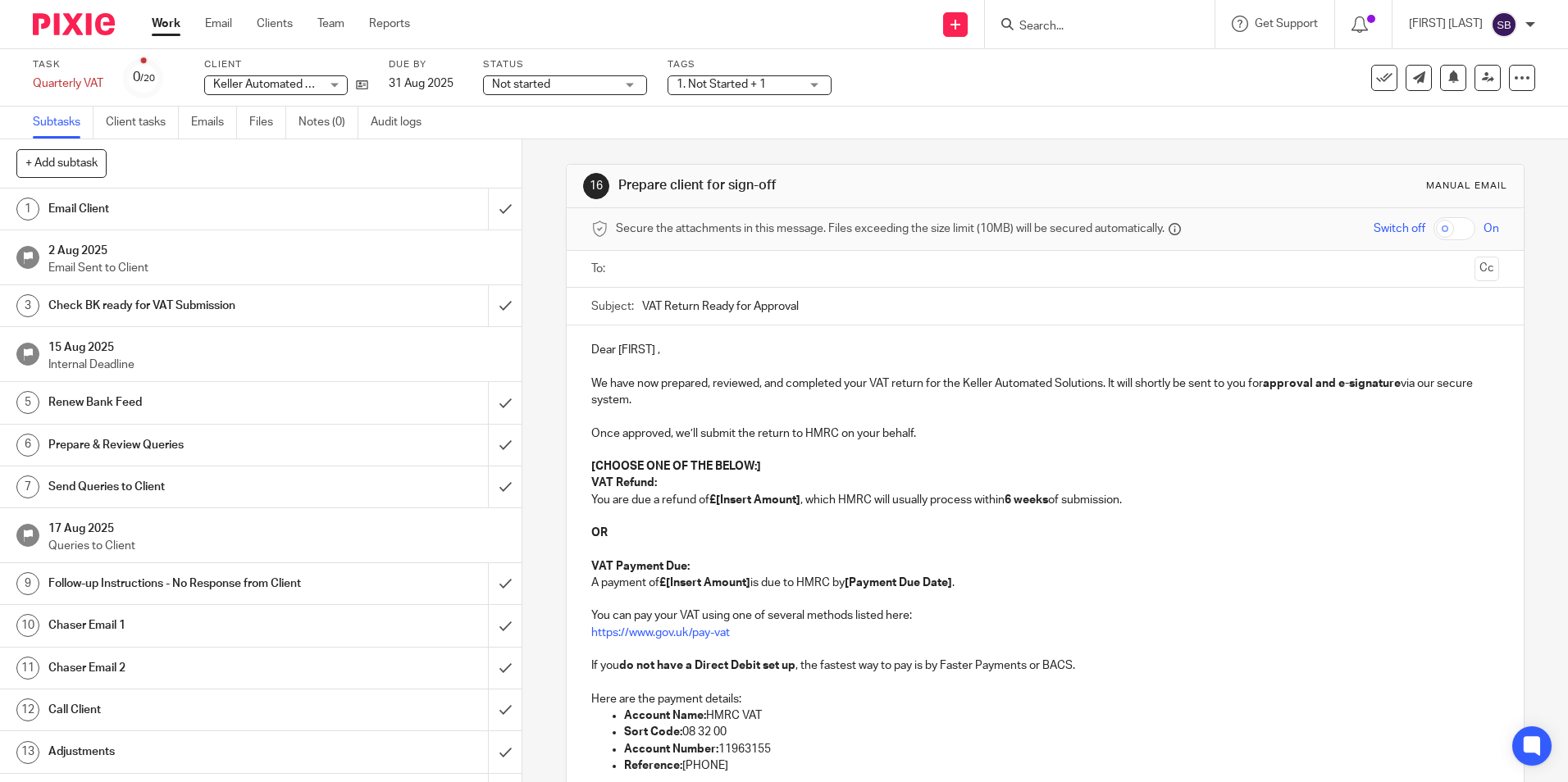 click on "Check BK ready for VAT Submission" at bounding box center (189, 306) 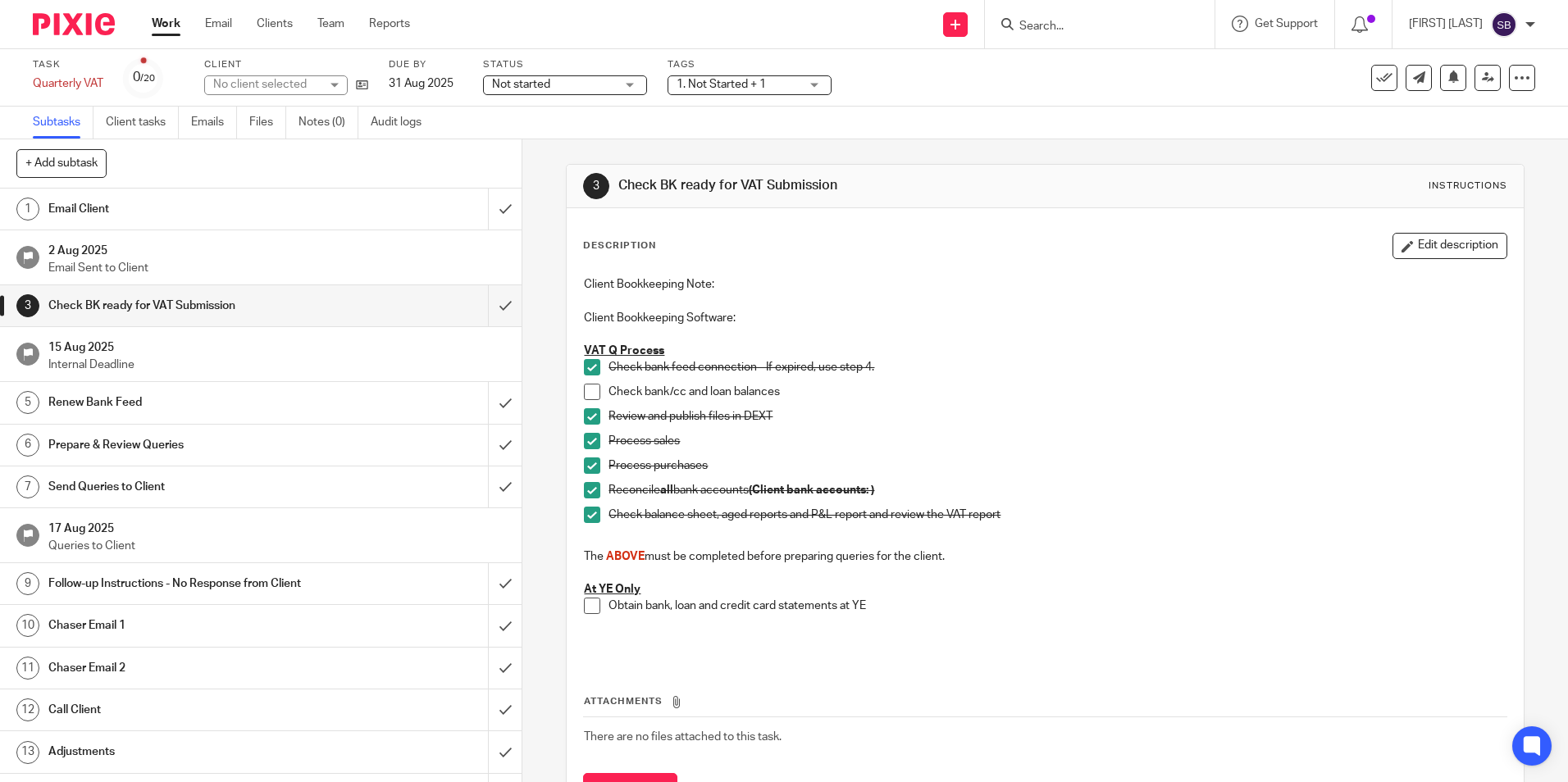 scroll, scrollTop: 0, scrollLeft: 0, axis: both 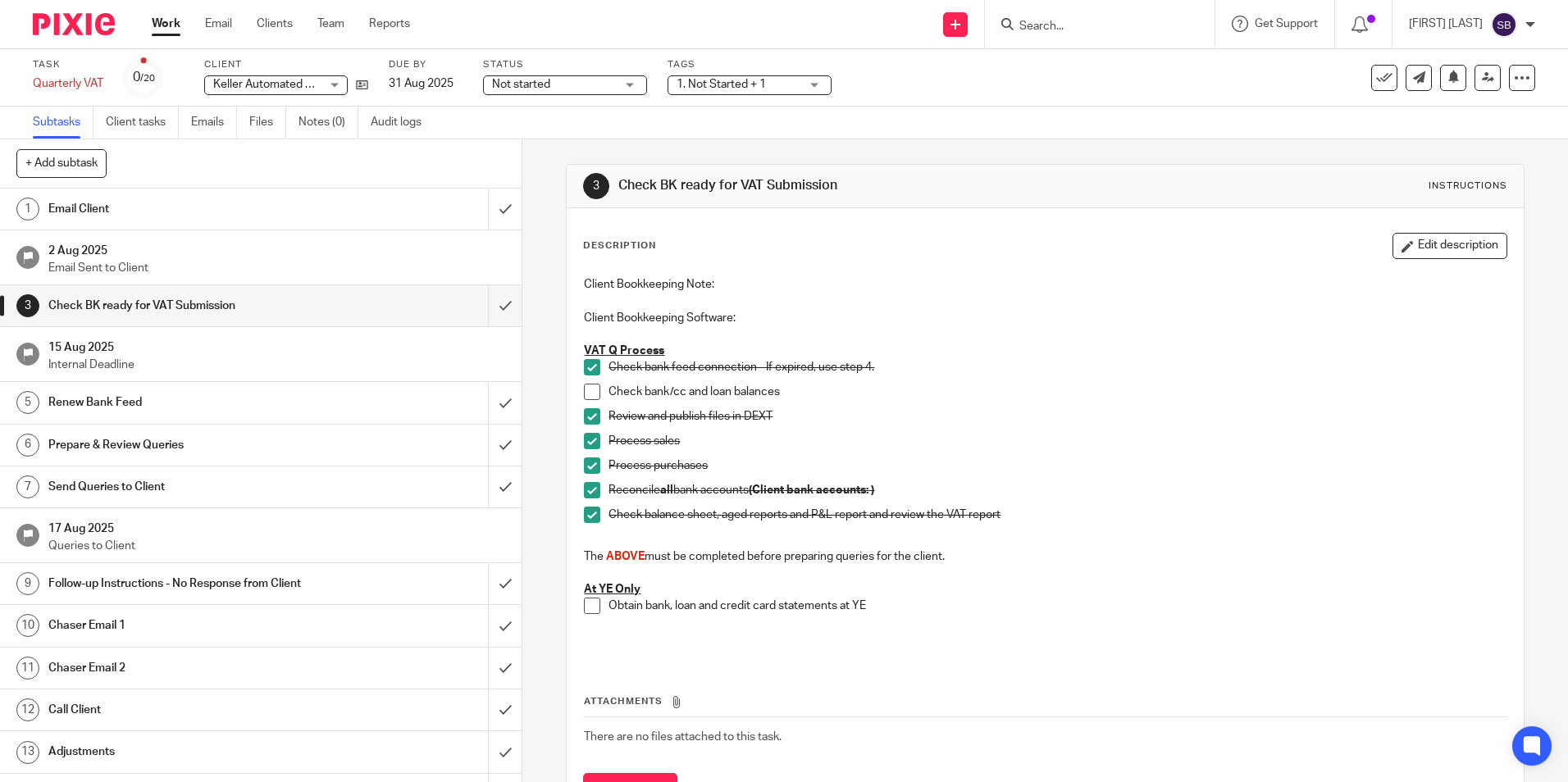 click on "Renew Bank Feed" at bounding box center [189, 402] 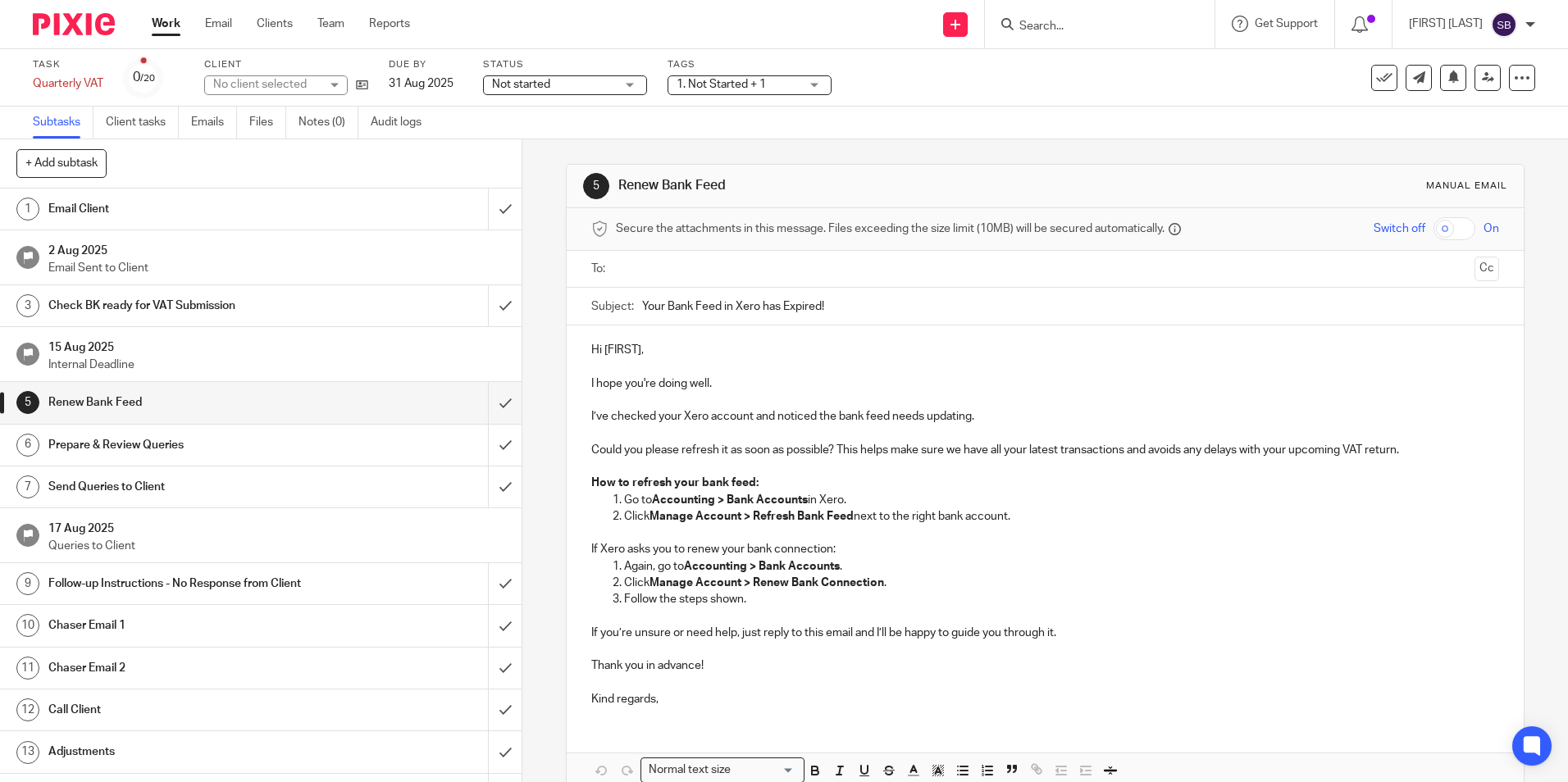 scroll, scrollTop: 0, scrollLeft: 0, axis: both 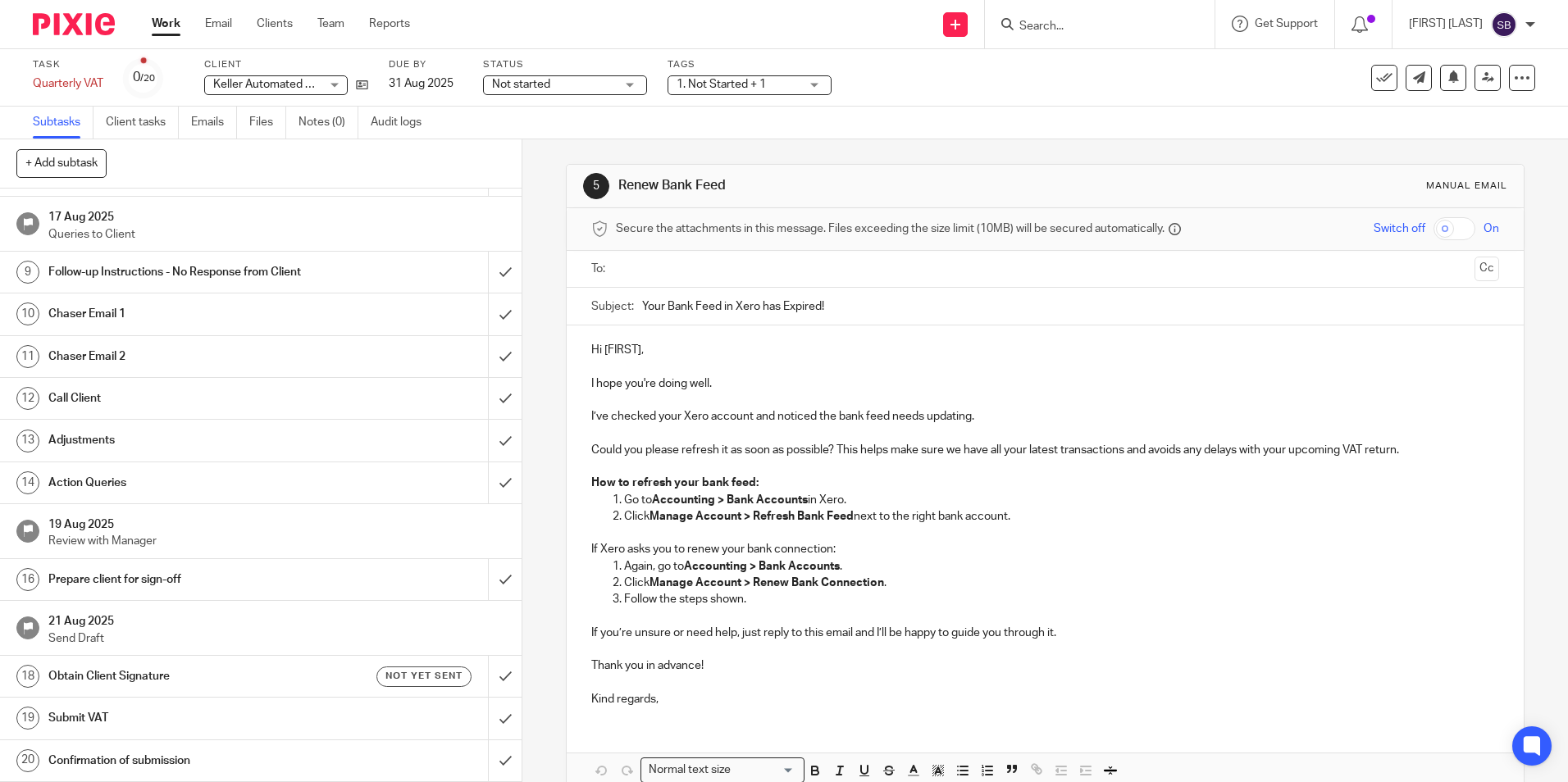 click on "Send Draft" at bounding box center [277, 639] 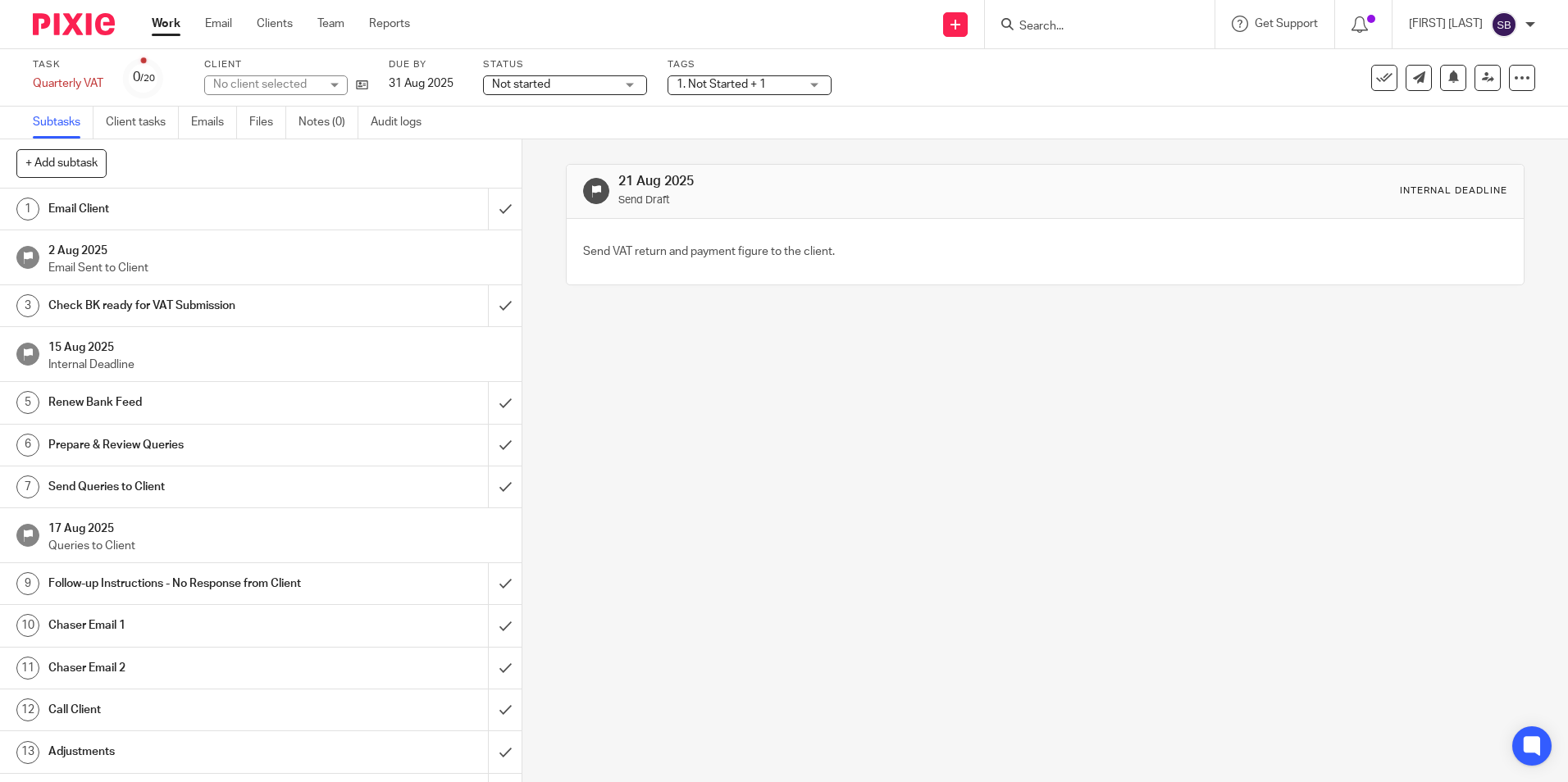 scroll, scrollTop: 0, scrollLeft: 0, axis: both 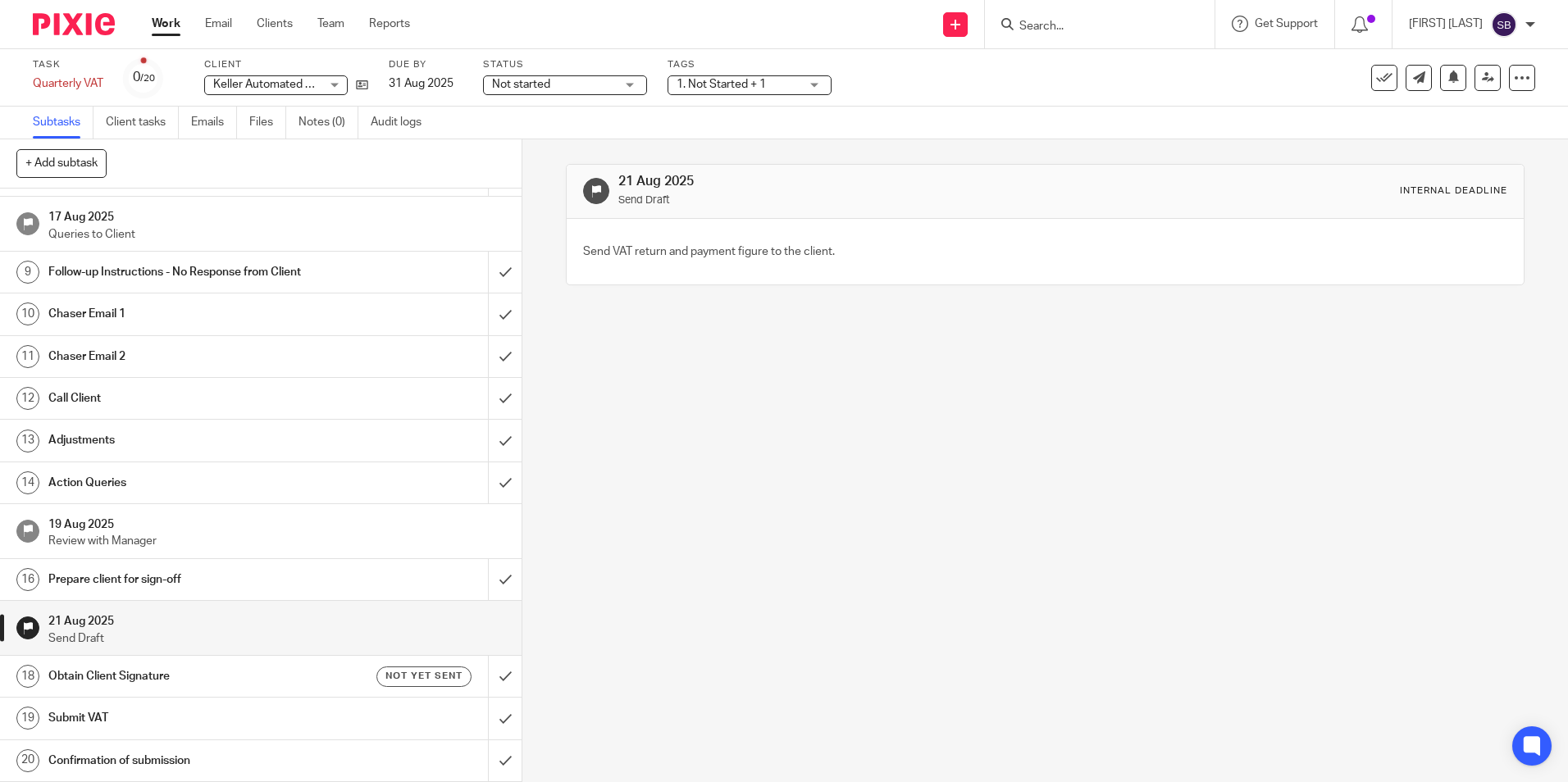 click on "Obtain Client Signature" at bounding box center (189, 676) 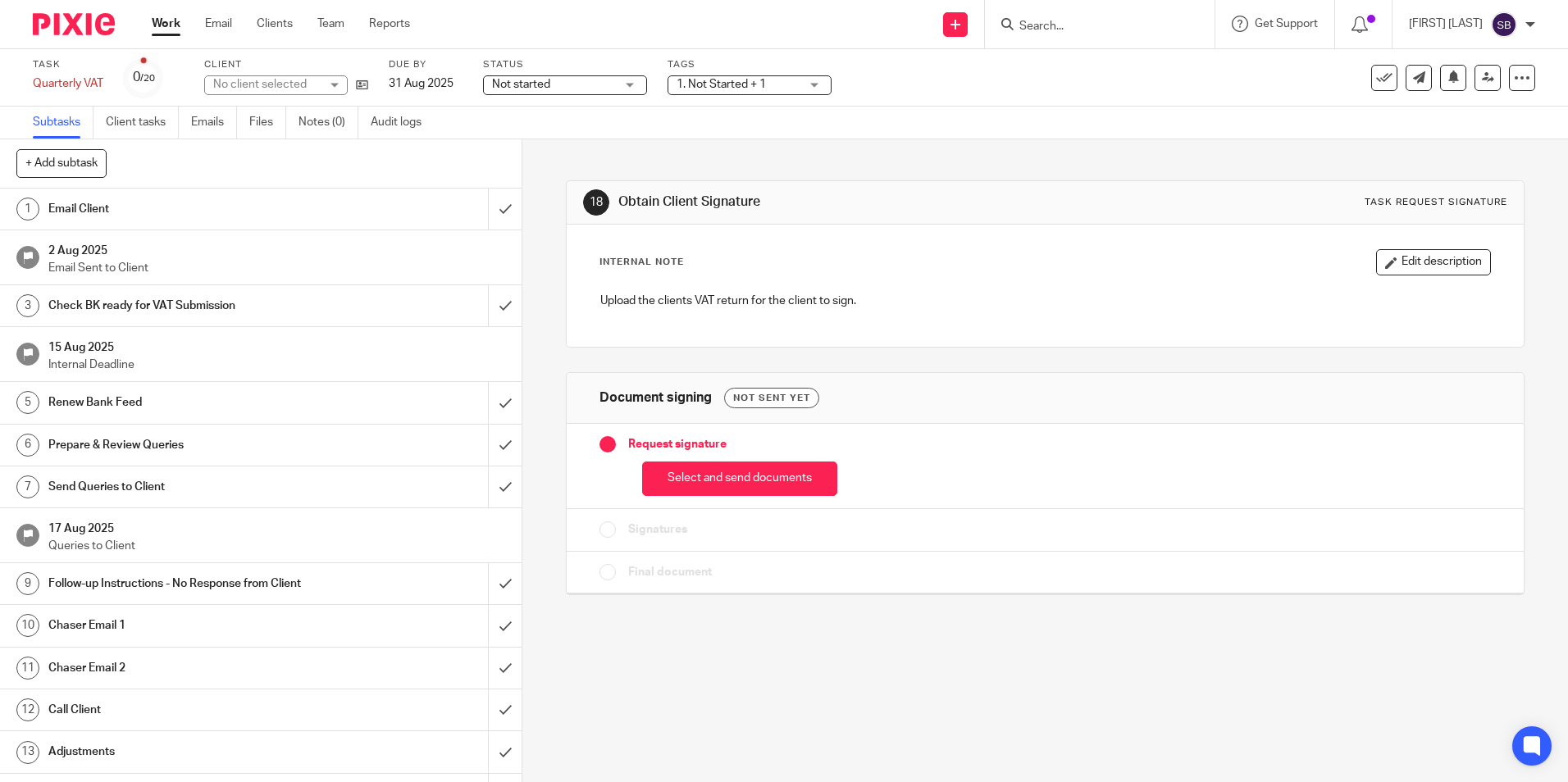 scroll, scrollTop: 0, scrollLeft: 0, axis: both 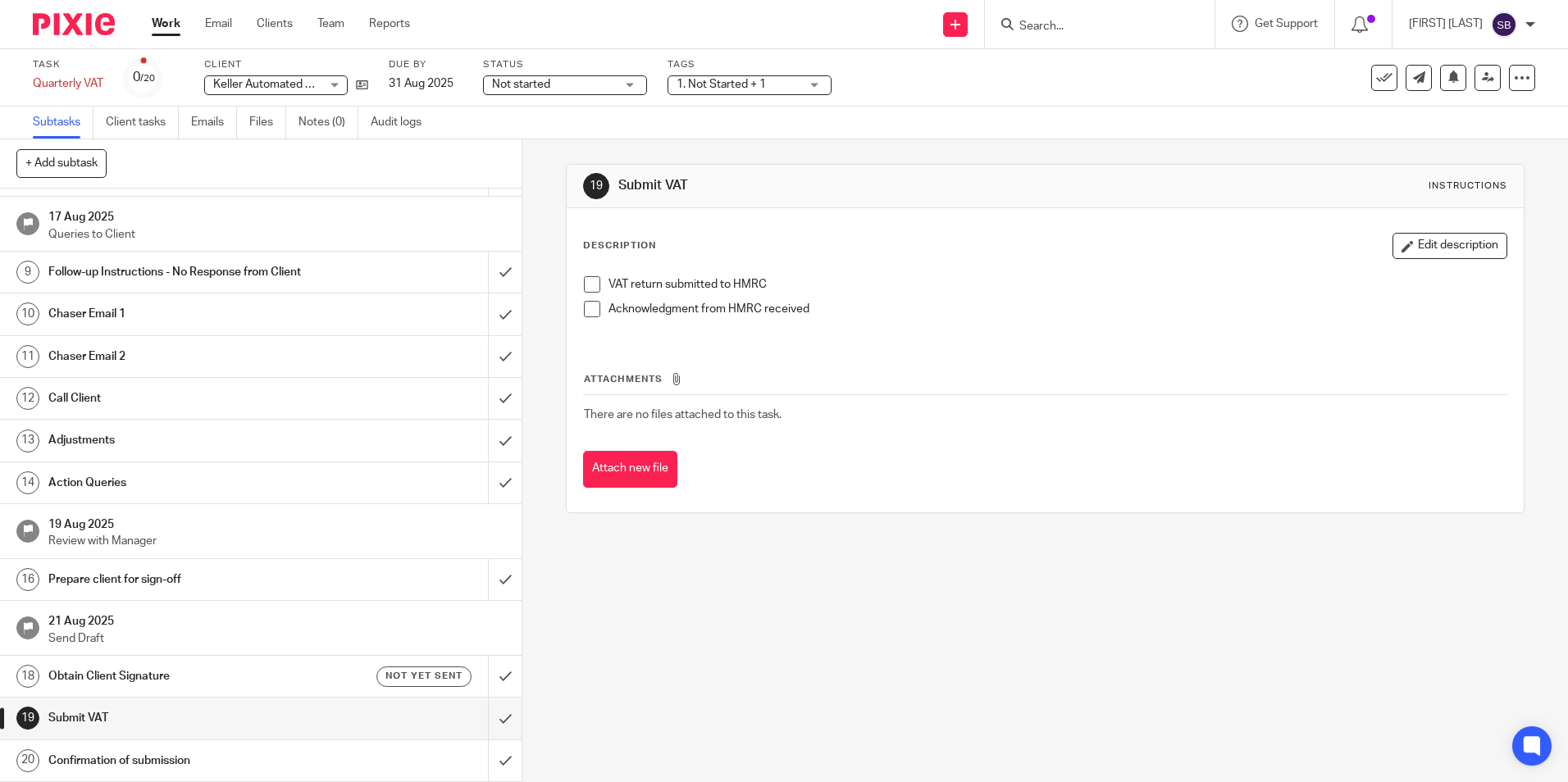 click on "Work" at bounding box center (166, 24) 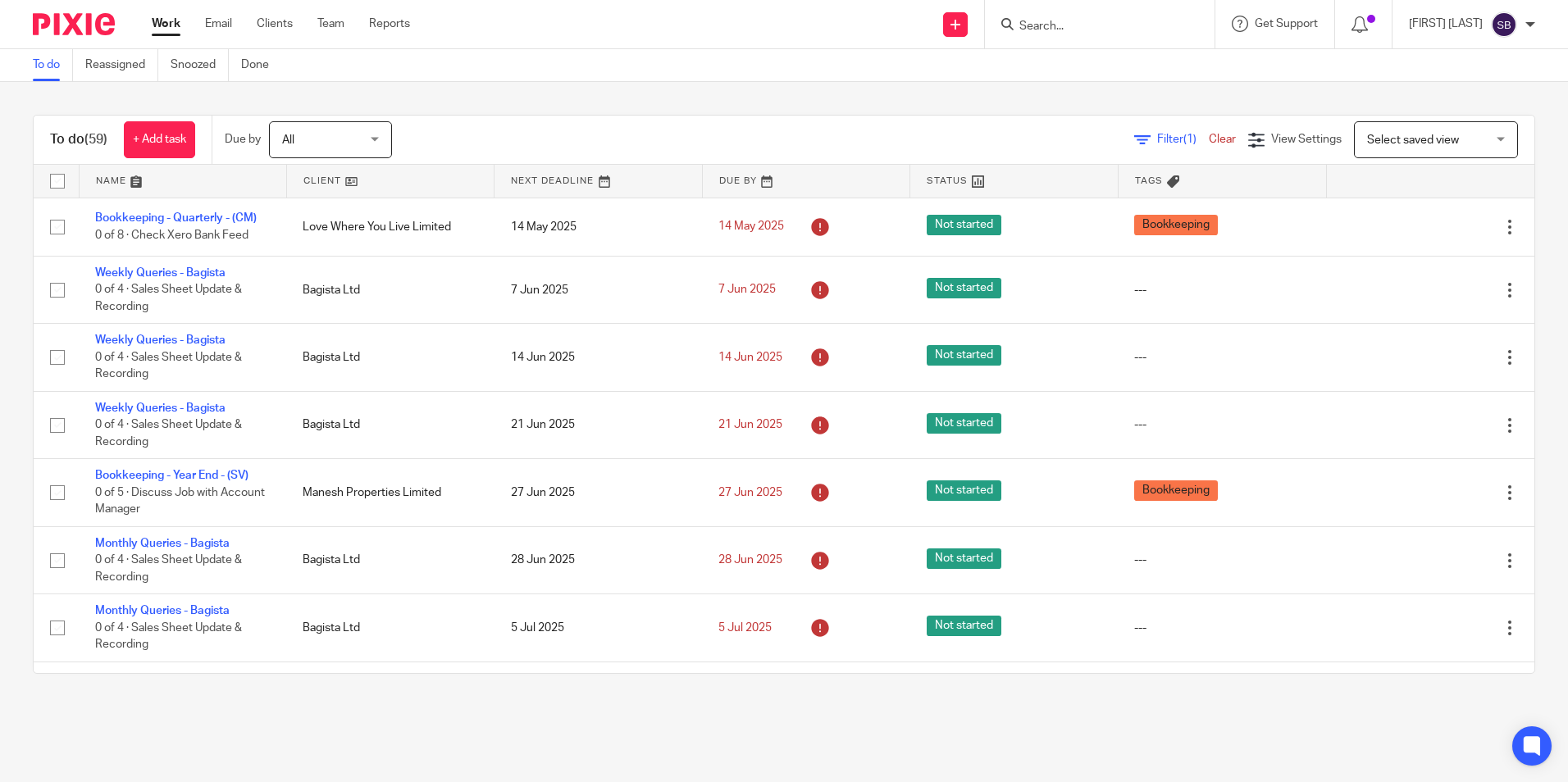 scroll, scrollTop: 0, scrollLeft: 0, axis: both 